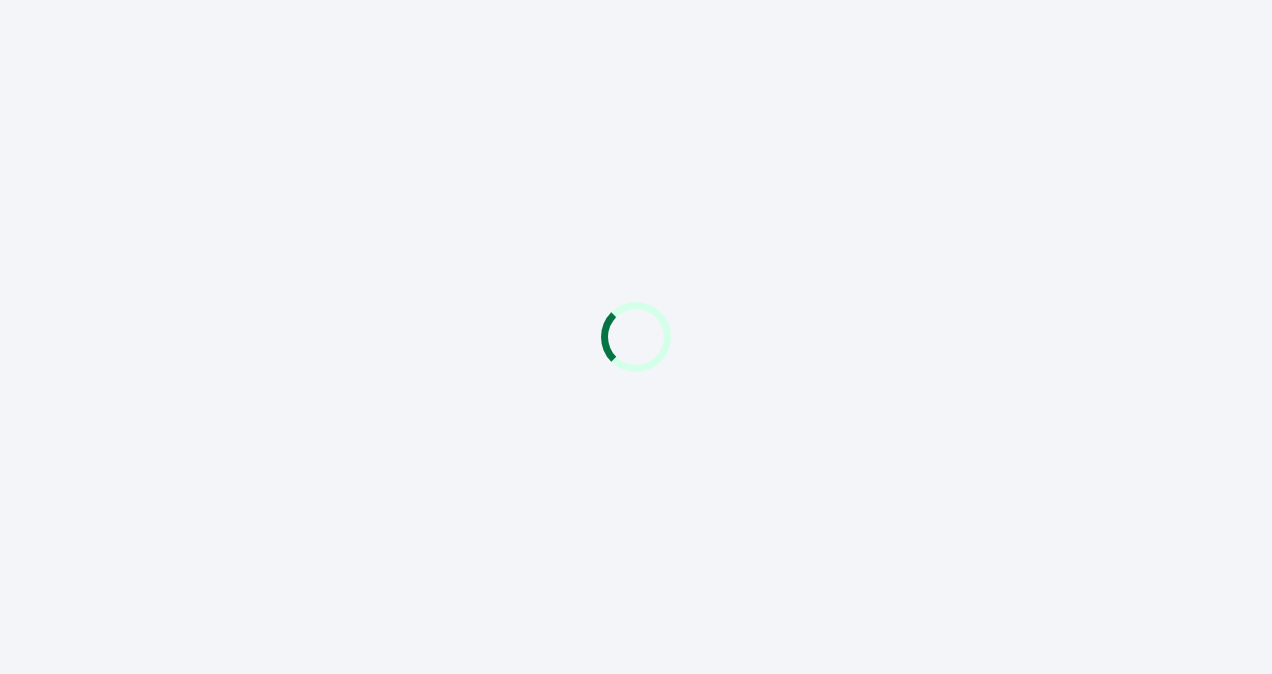 scroll, scrollTop: 0, scrollLeft: 0, axis: both 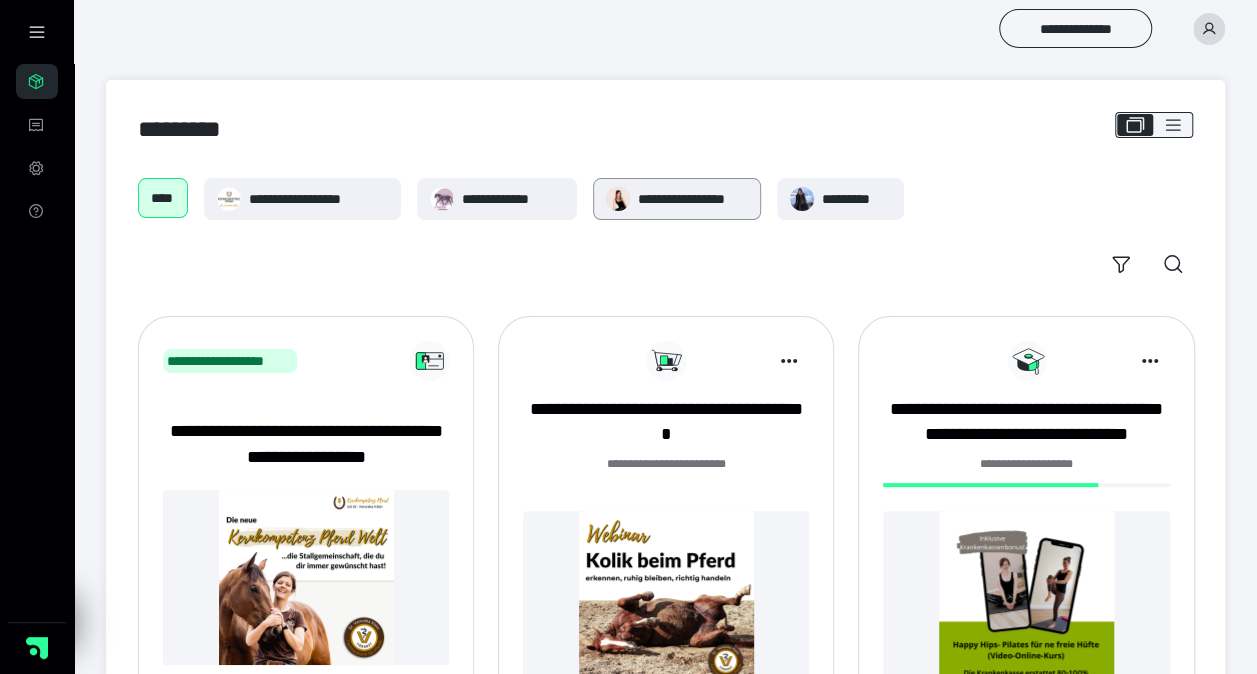 click on "**********" at bounding box center [677, 199] 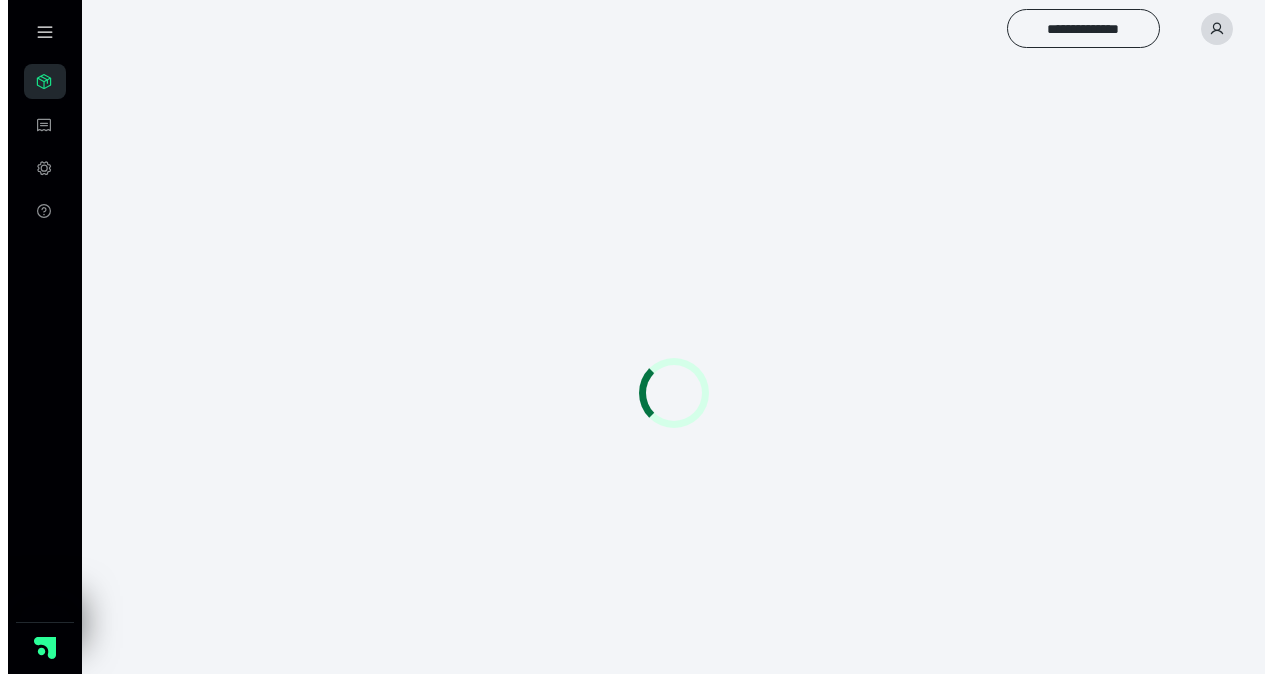 scroll, scrollTop: 0, scrollLeft: 0, axis: both 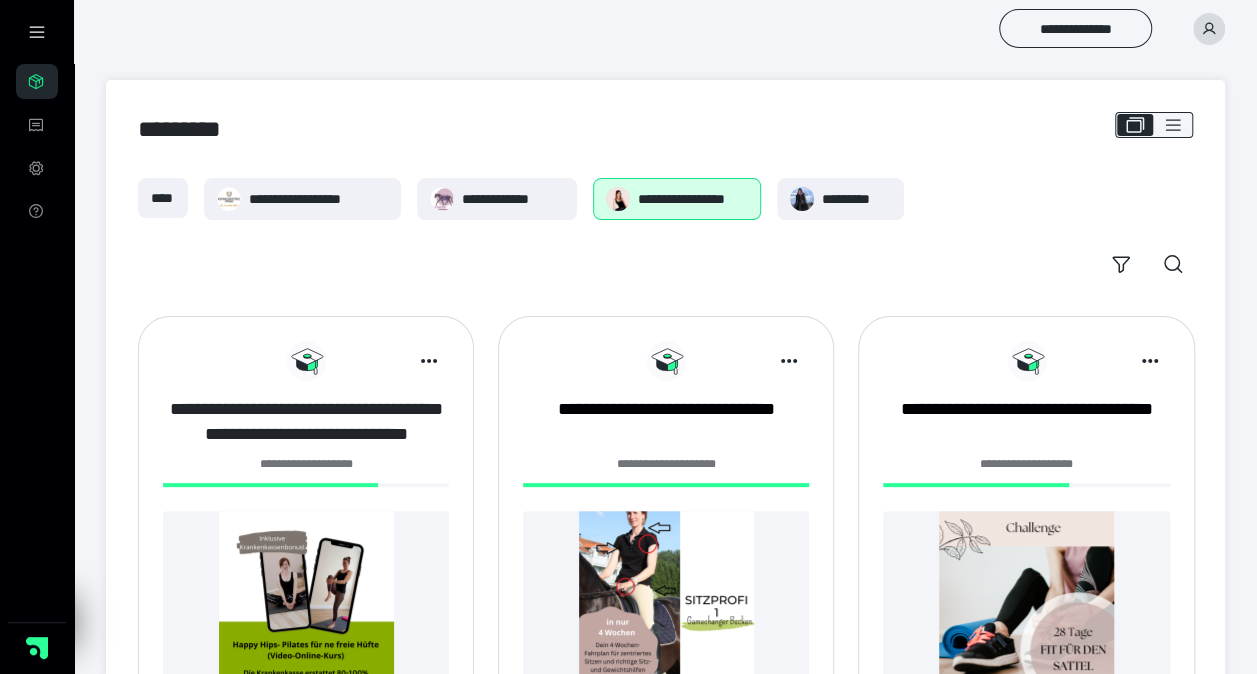click on "**********" at bounding box center (306, 422) 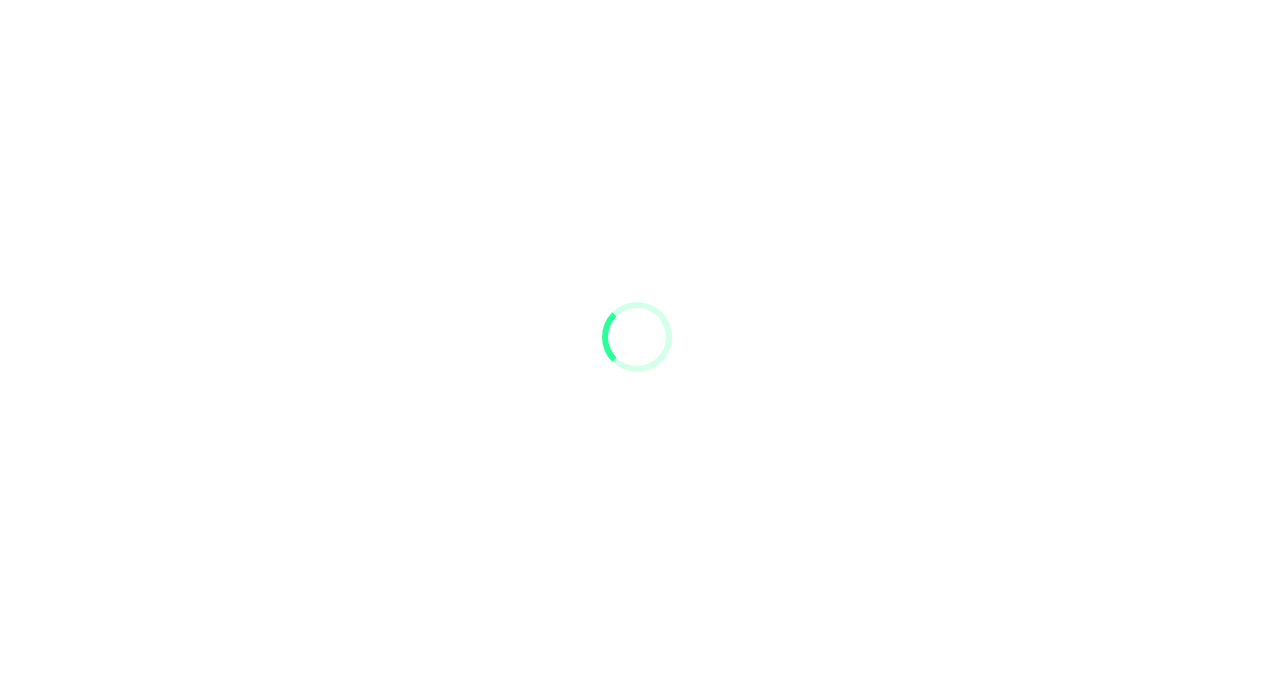 scroll, scrollTop: 0, scrollLeft: 0, axis: both 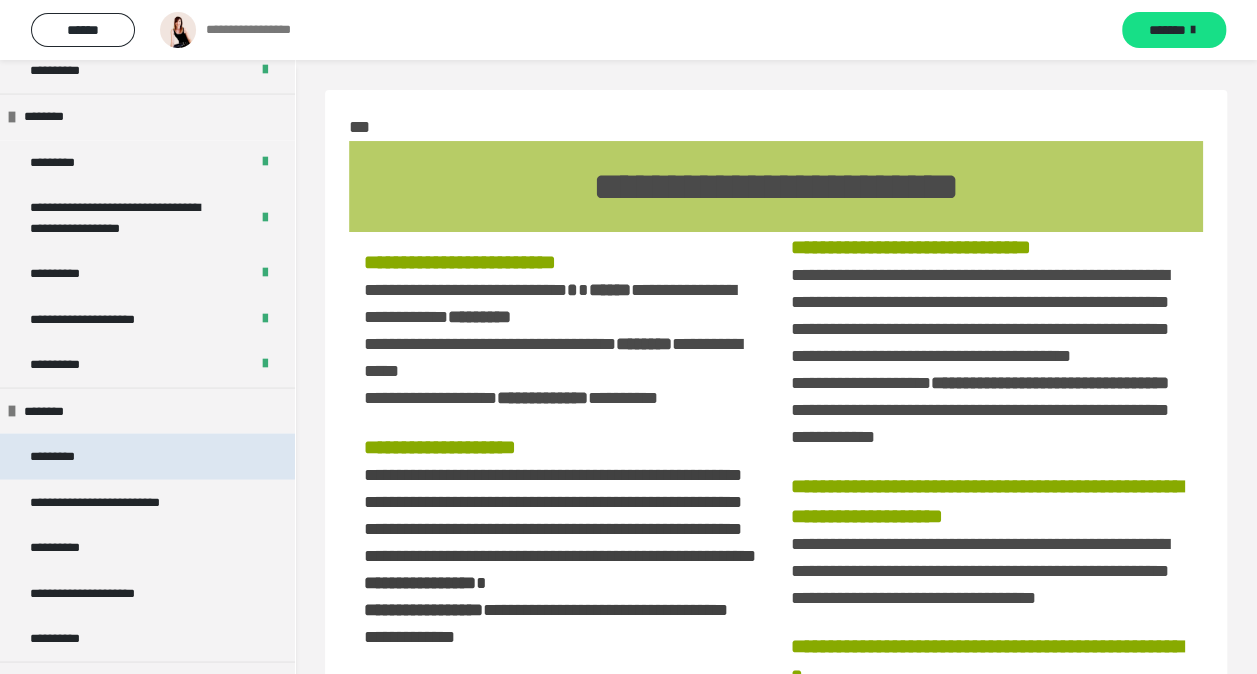 click on "*********" at bounding box center [68, 456] 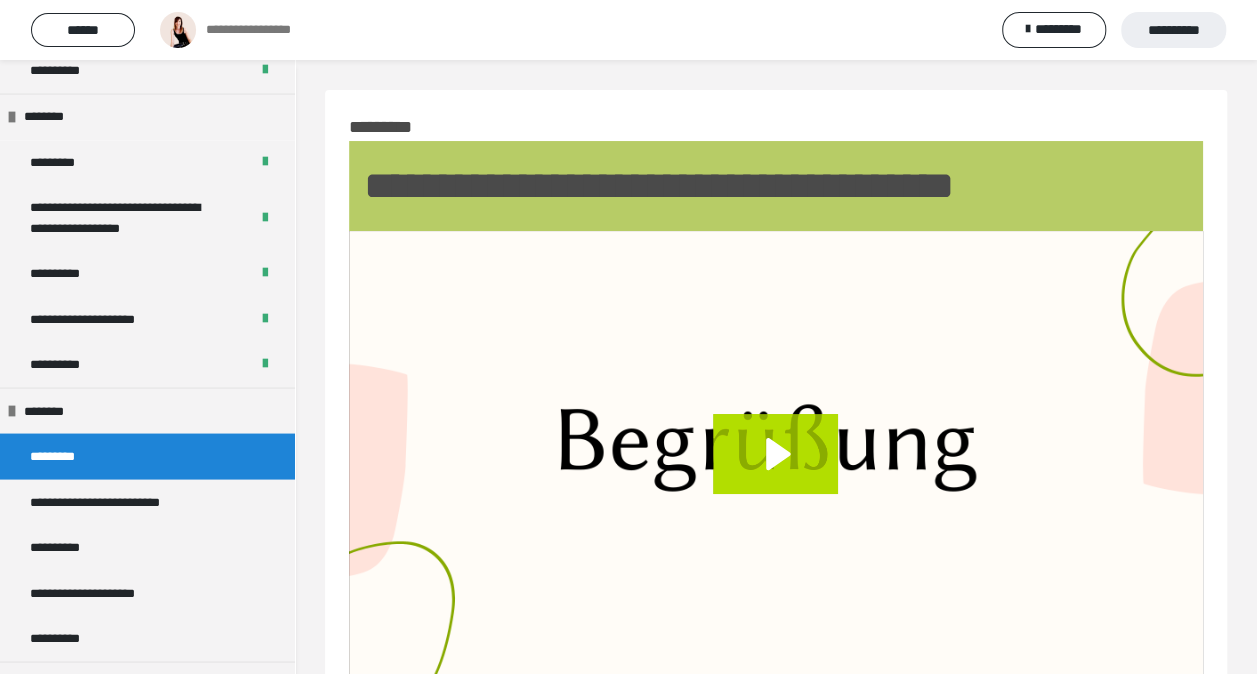 click 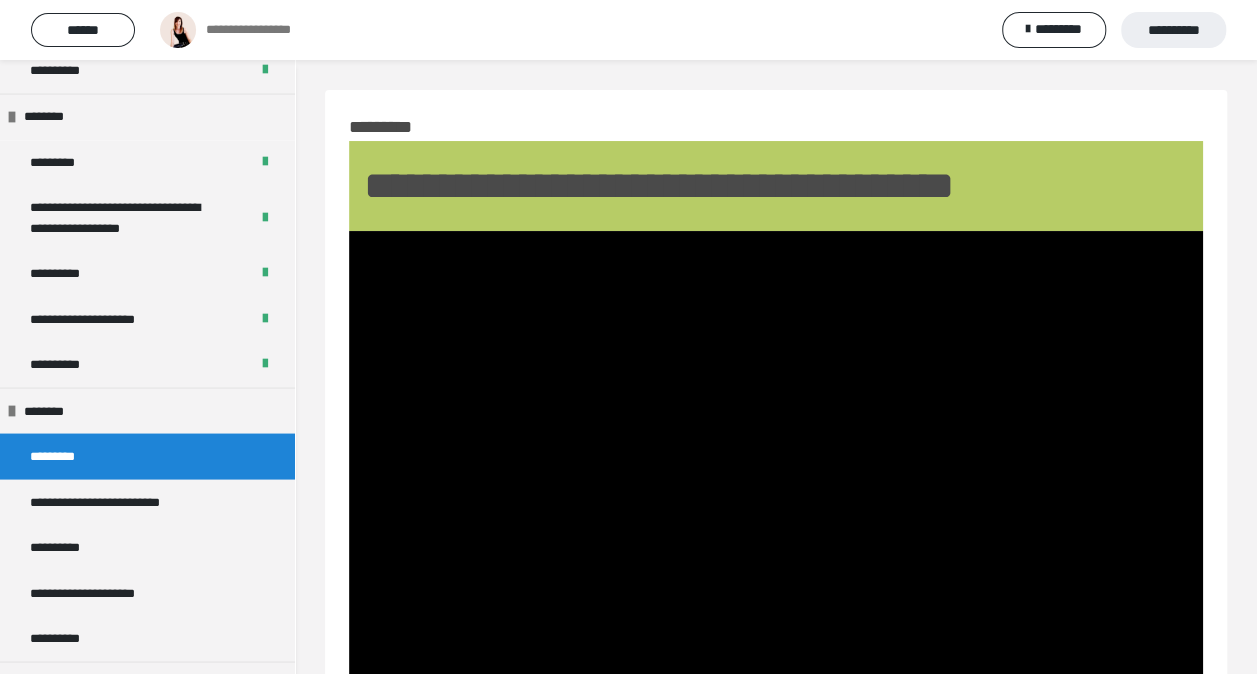 type 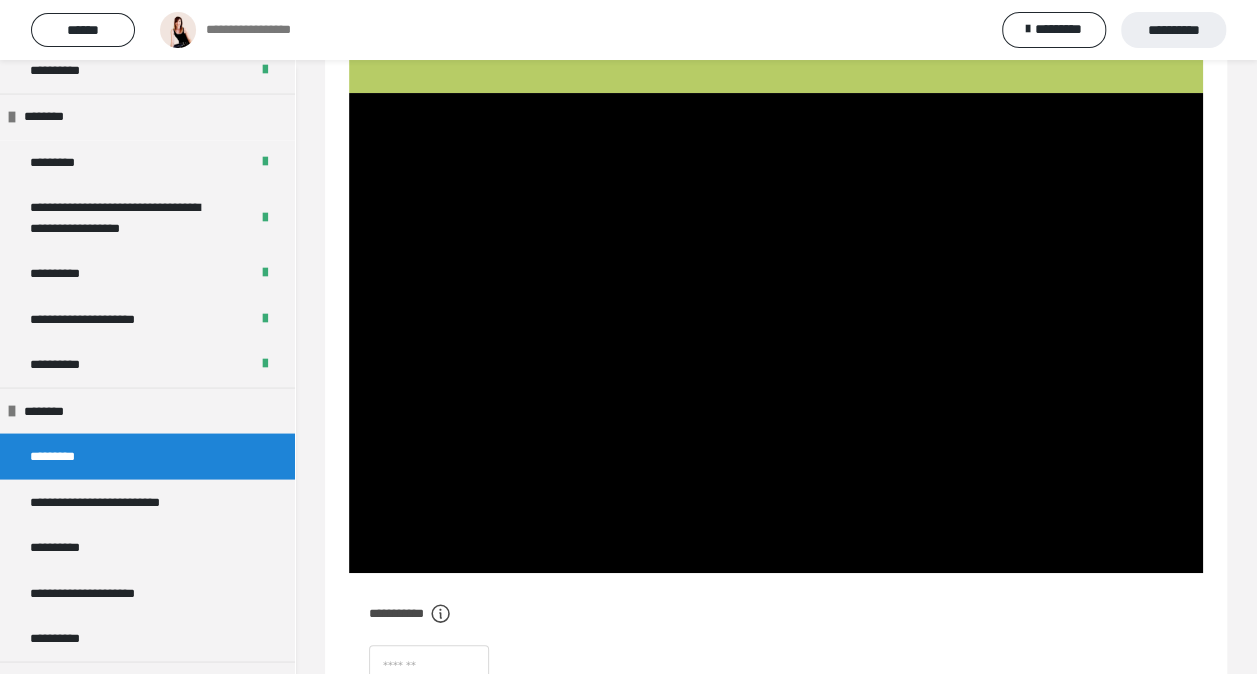 scroll, scrollTop: 121, scrollLeft: 0, axis: vertical 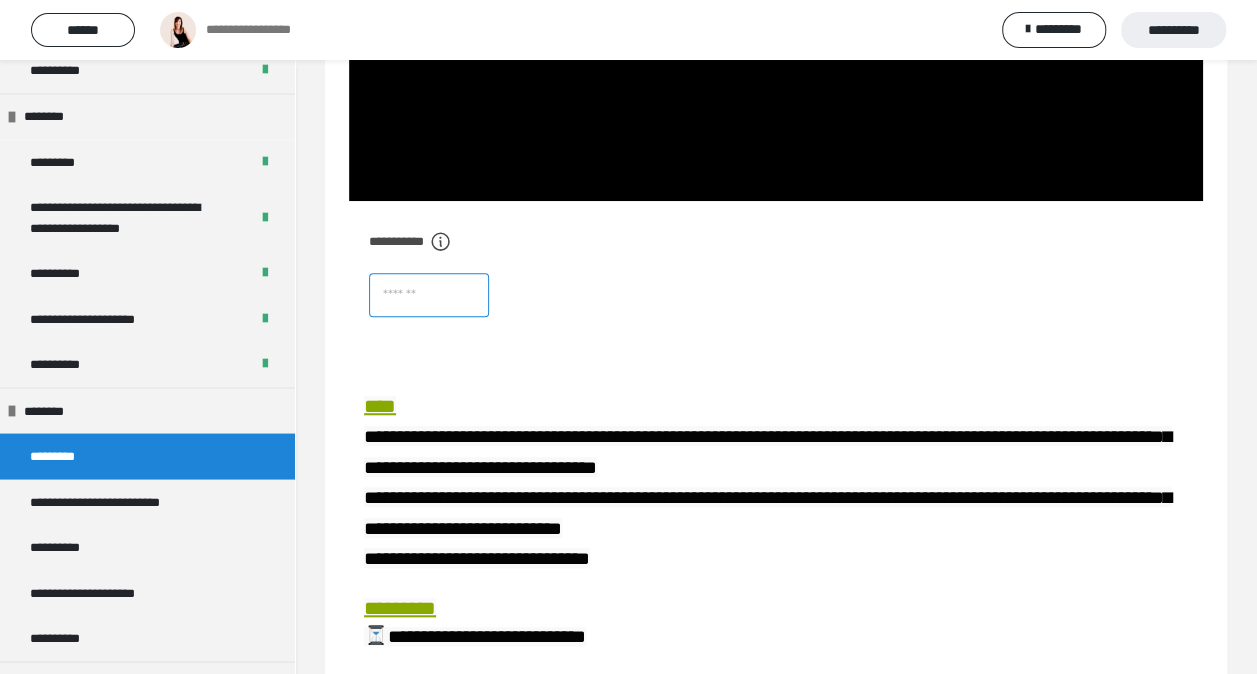 click at bounding box center (429, 295) 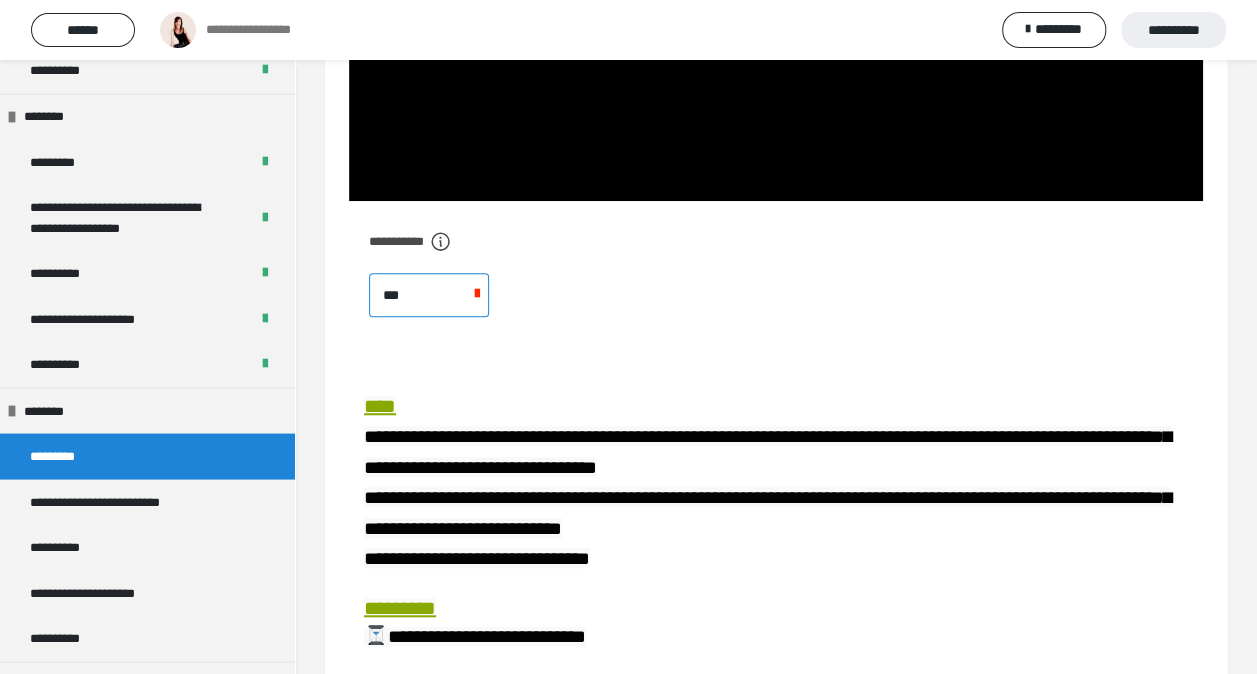 type on "****" 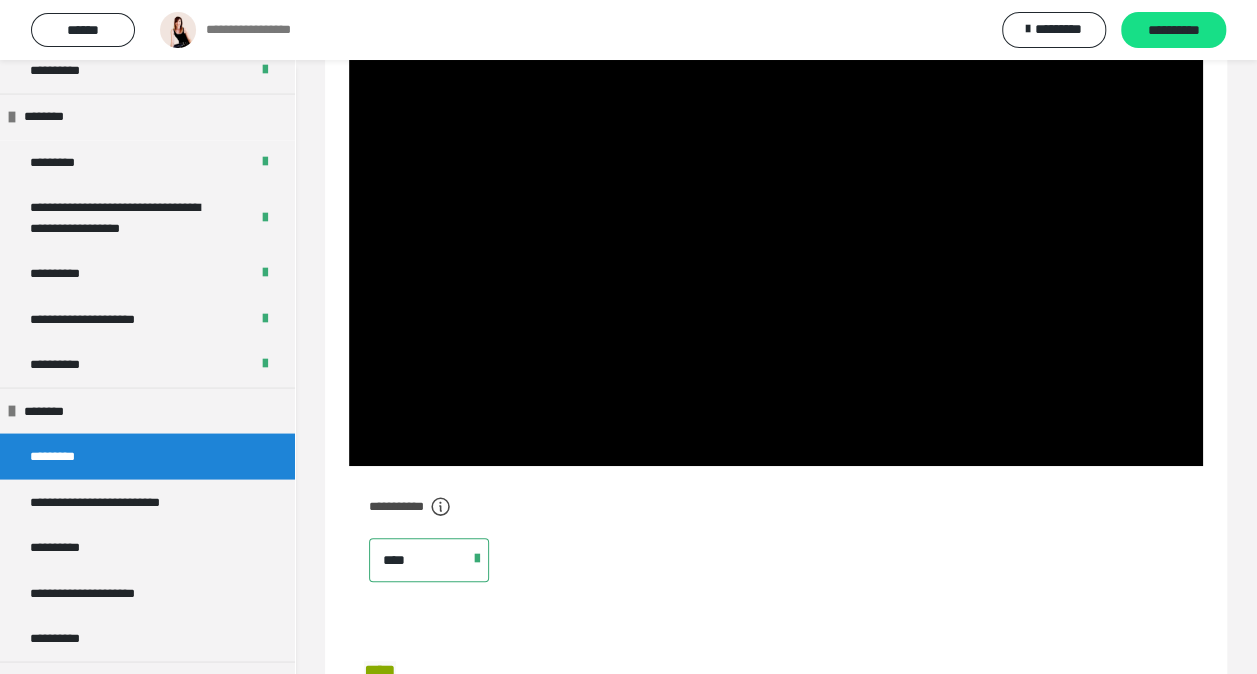 scroll, scrollTop: 228, scrollLeft: 0, axis: vertical 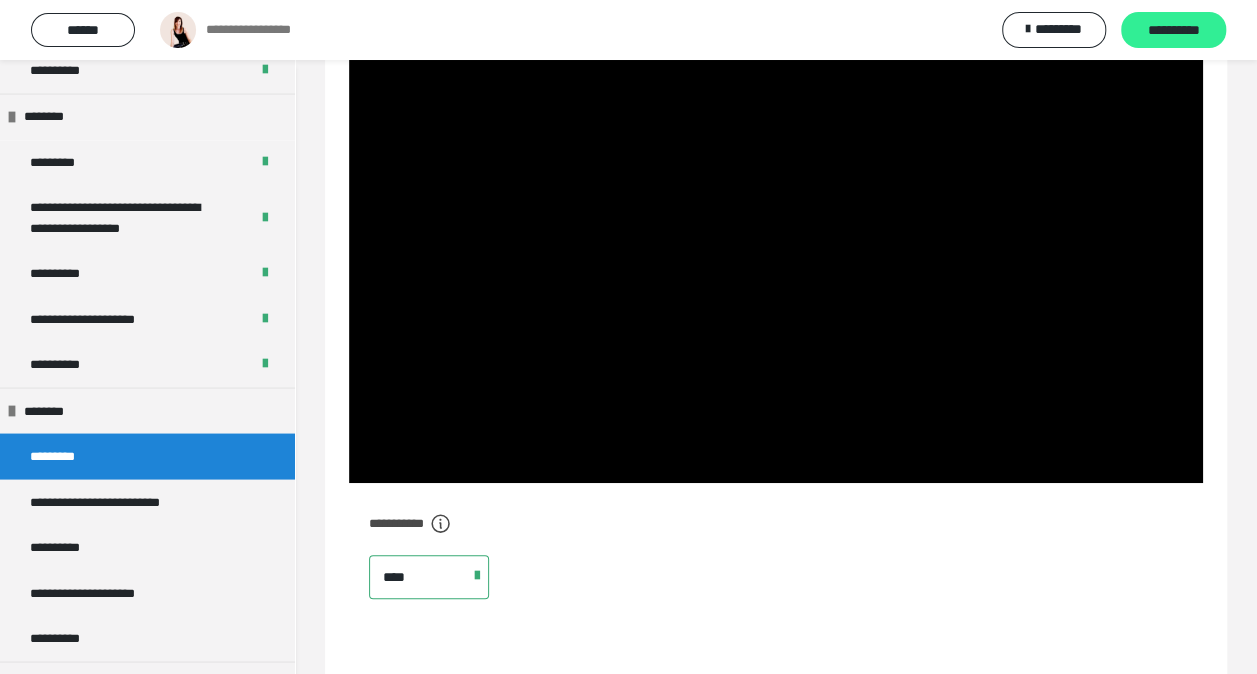 click on "**********" at bounding box center (1173, 31) 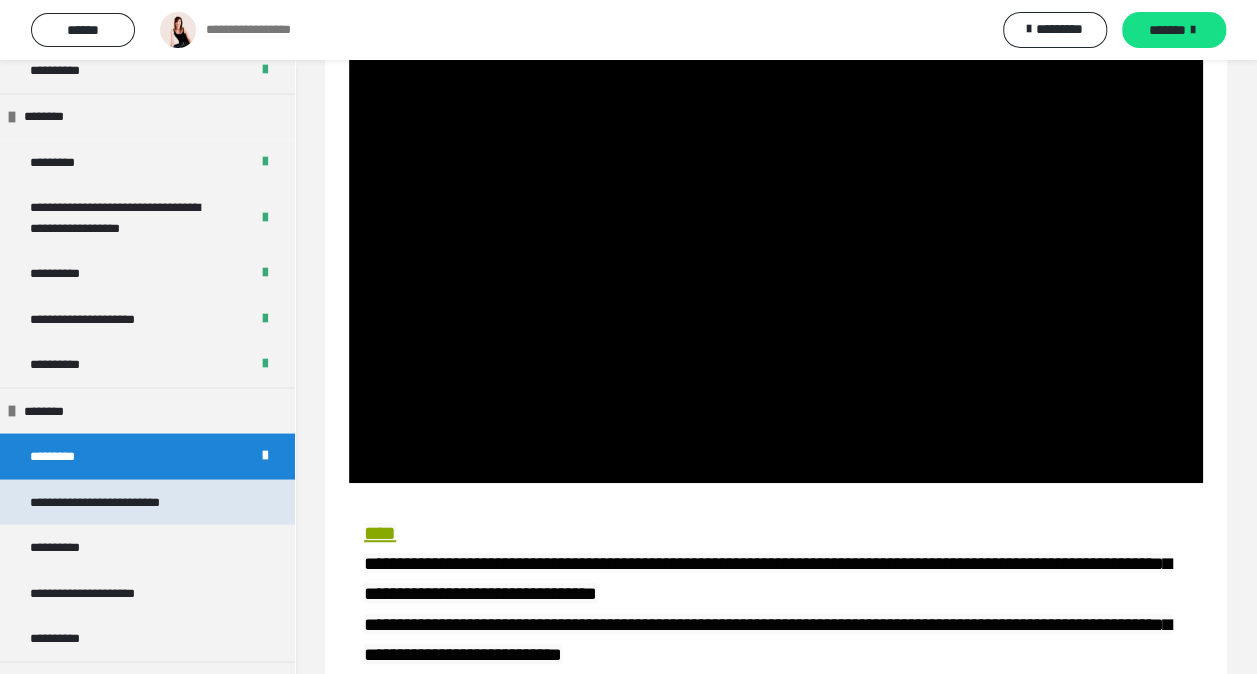 click on "**********" at bounding box center [119, 502] 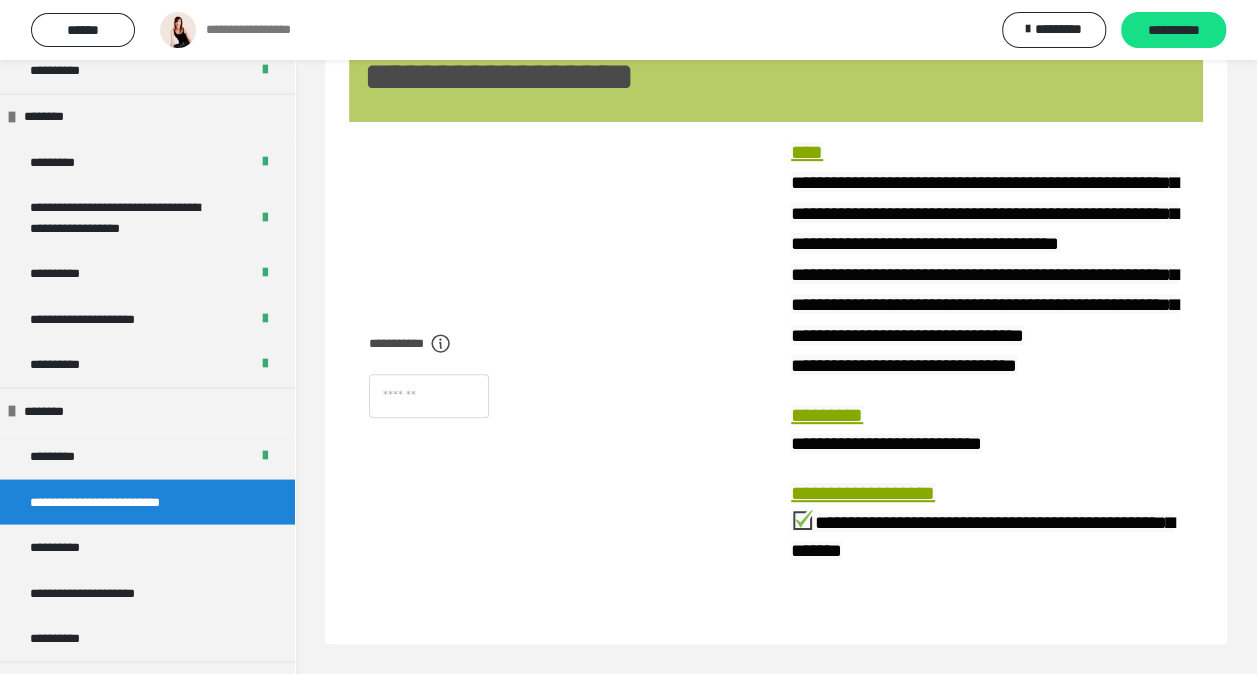 scroll, scrollTop: 134, scrollLeft: 0, axis: vertical 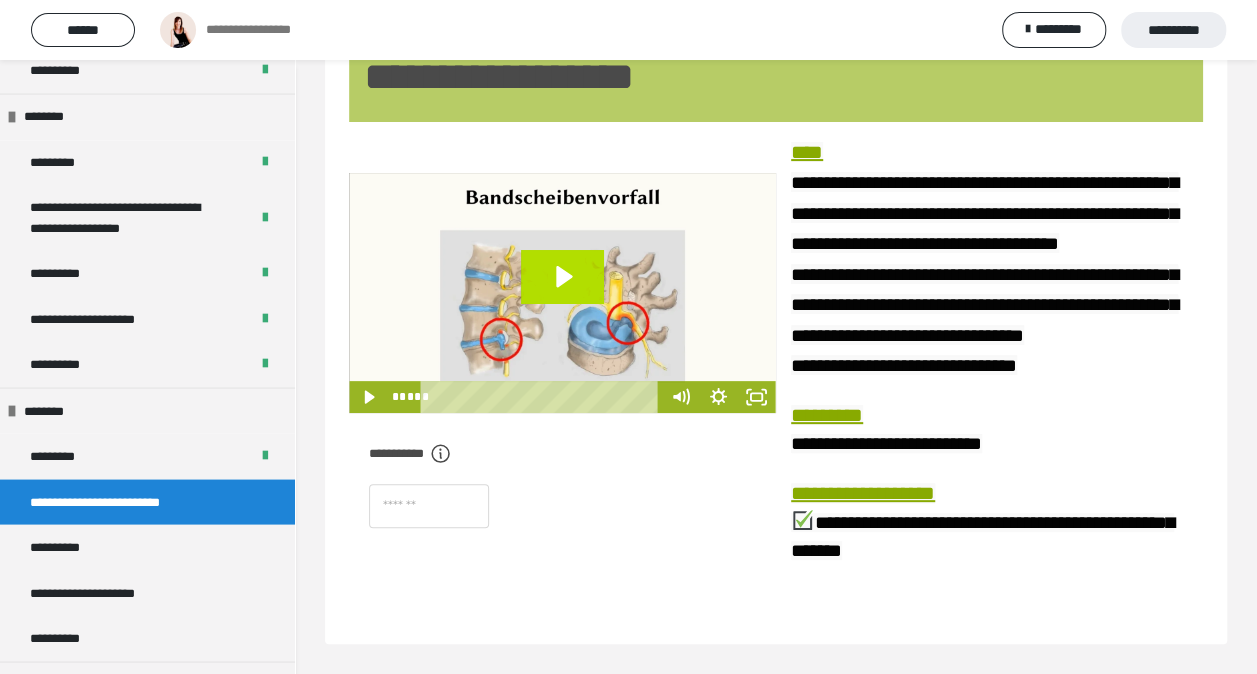 click 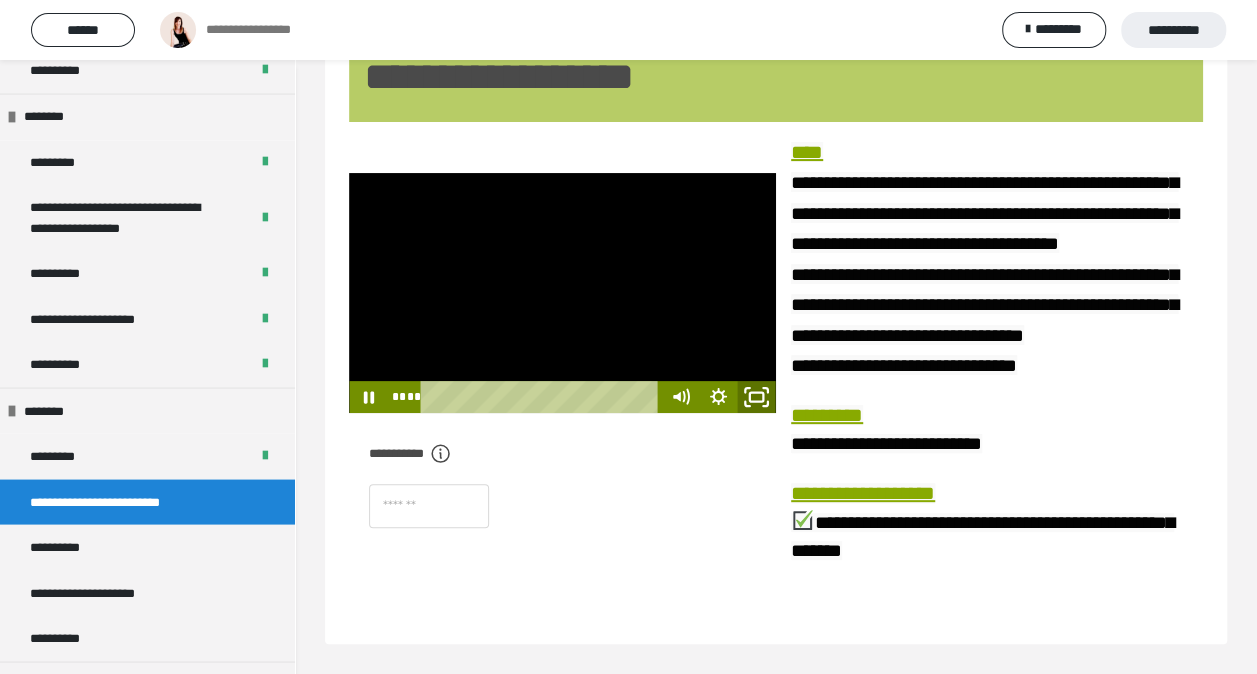 click 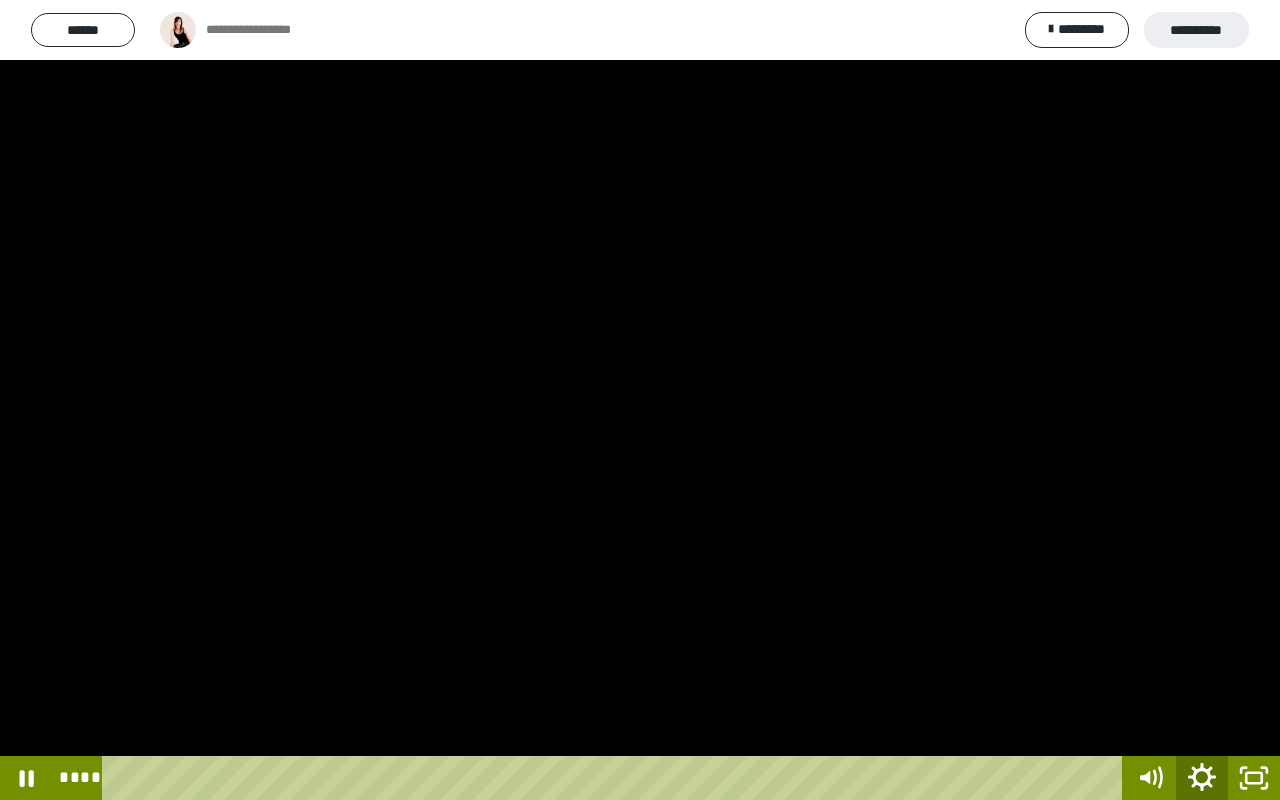 click 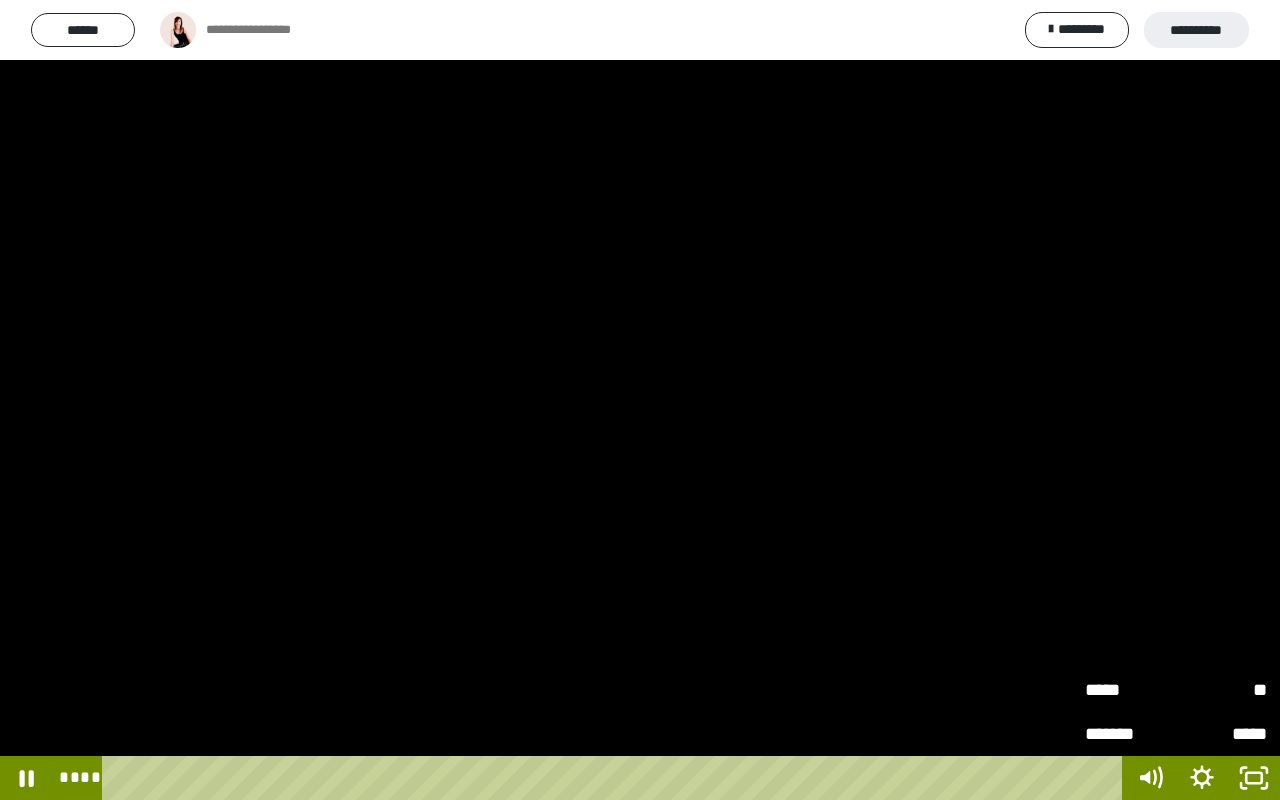 click on "**" at bounding box center [1221, 687] 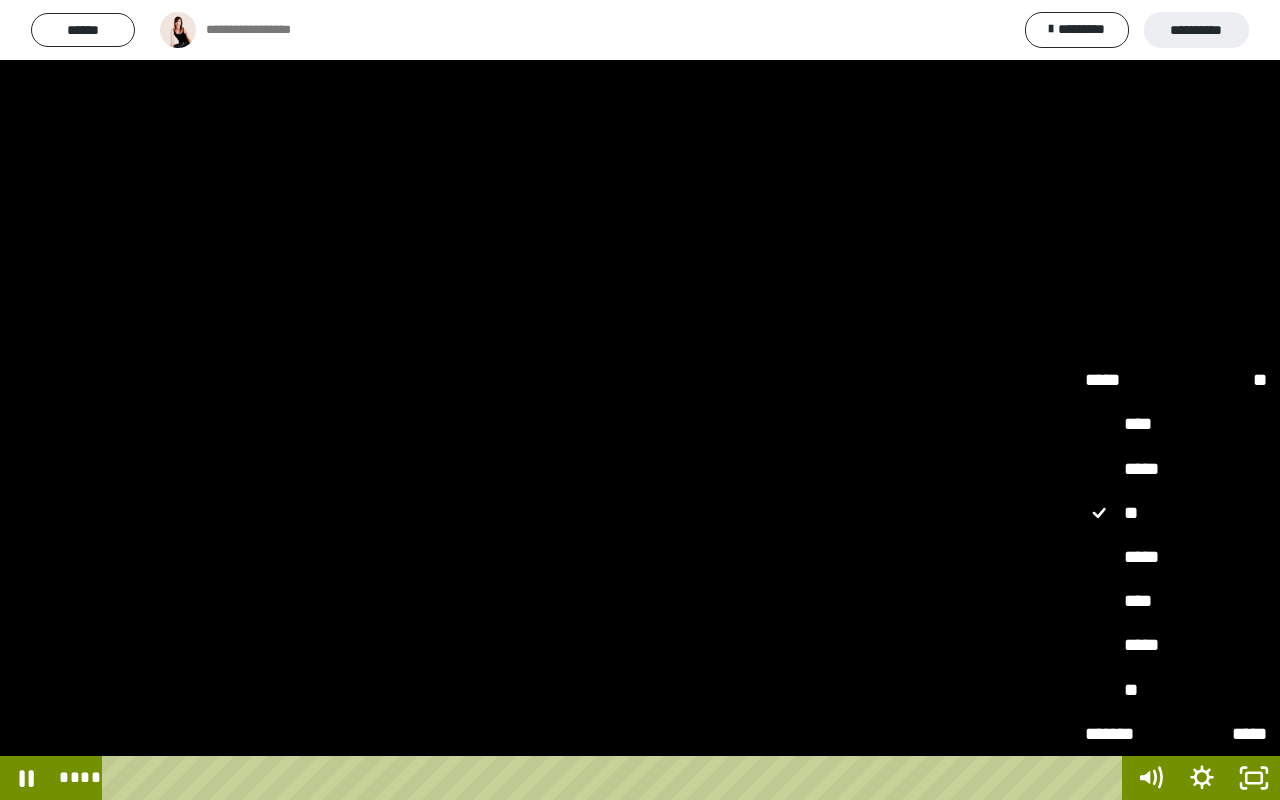 click on "*****" at bounding box center (1176, 557) 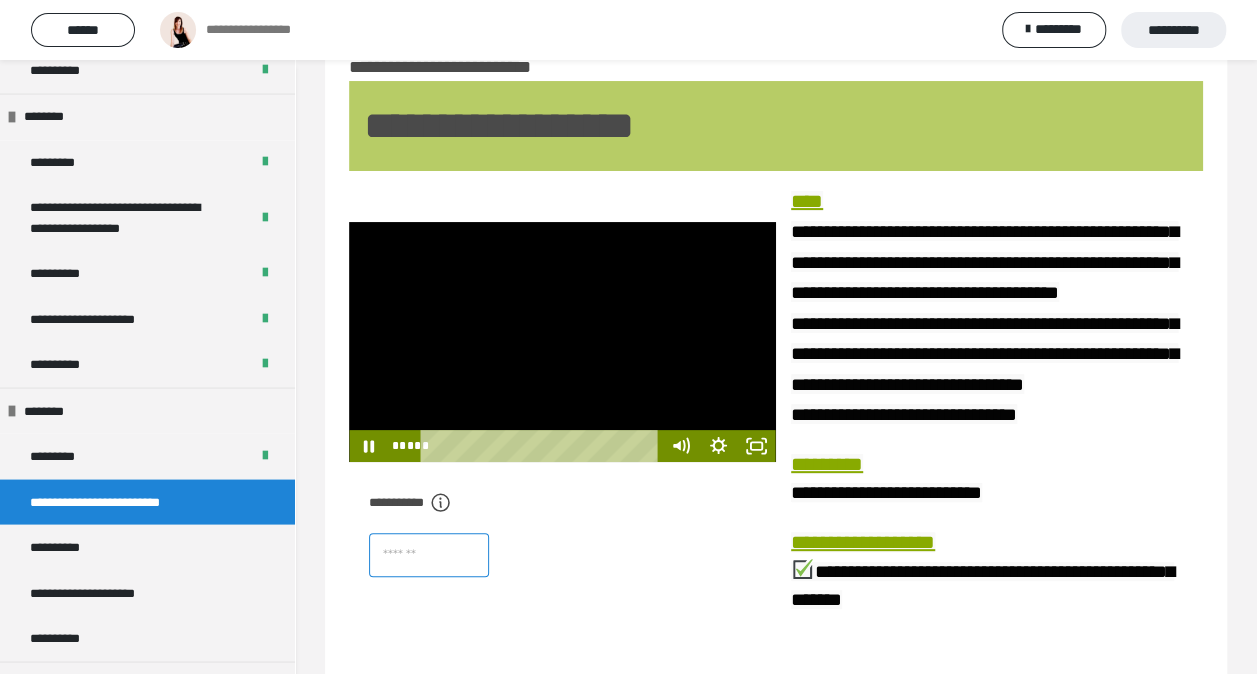 click at bounding box center (429, 555) 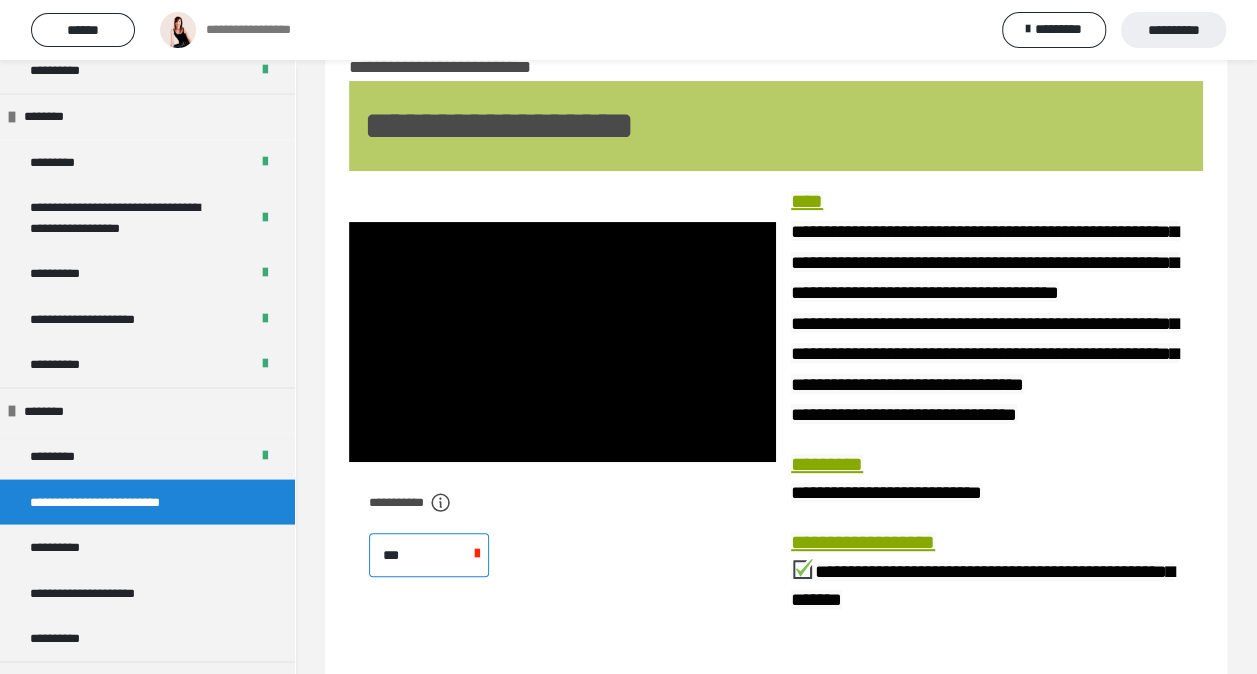 type on "****" 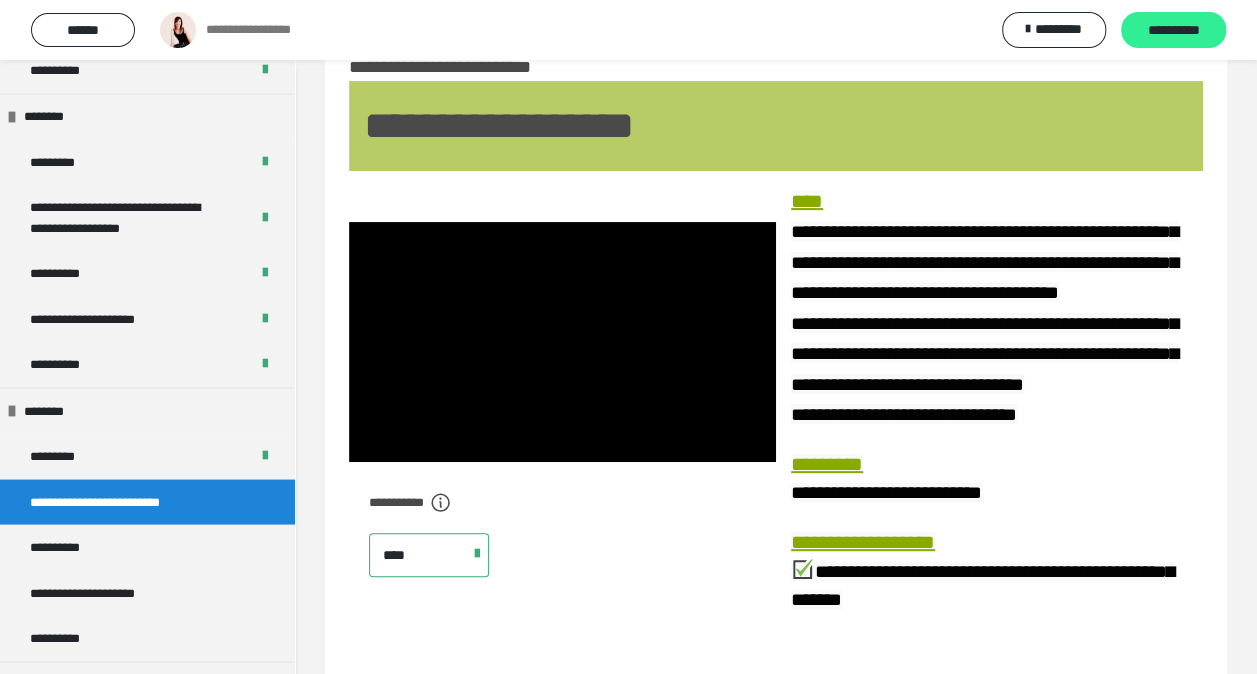 click on "**********" at bounding box center [1173, 31] 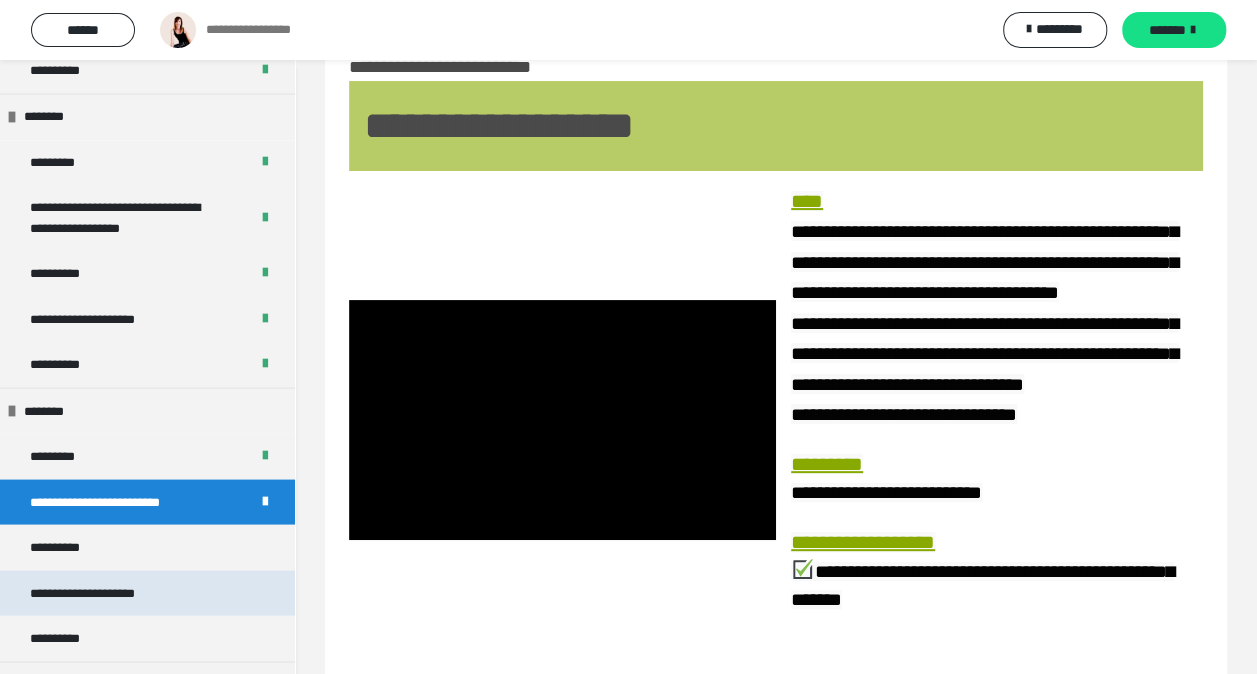 click on "**********" at bounding box center (105, 593) 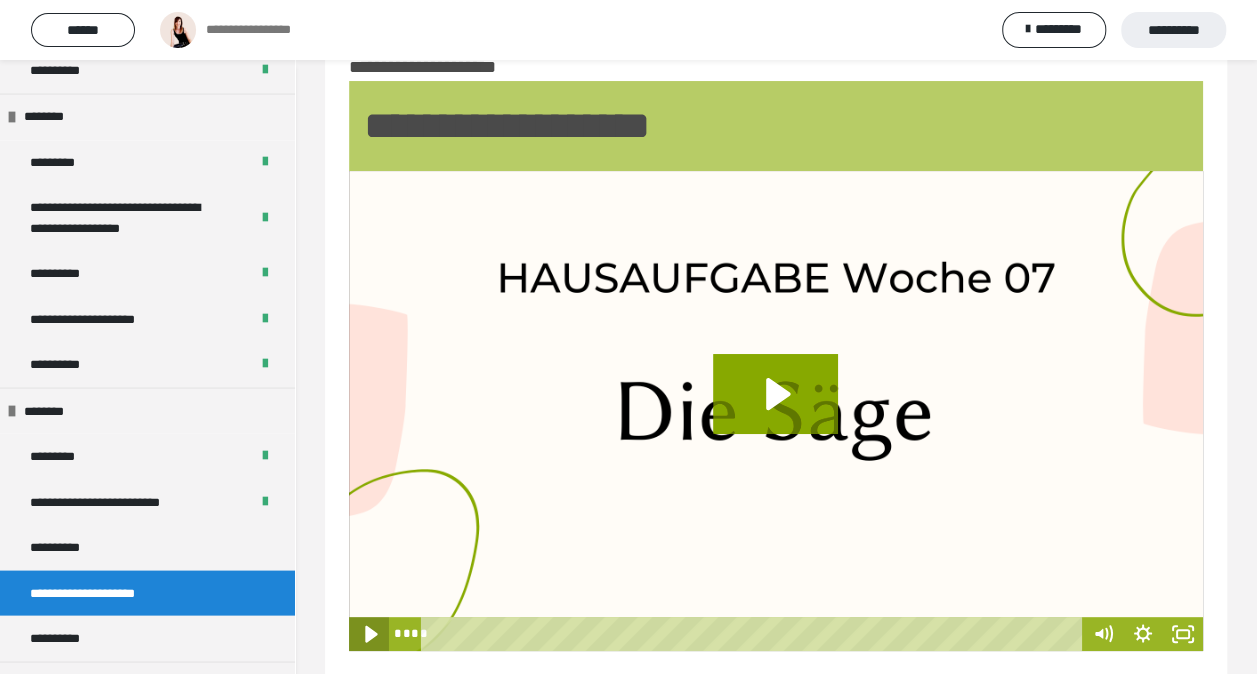 click 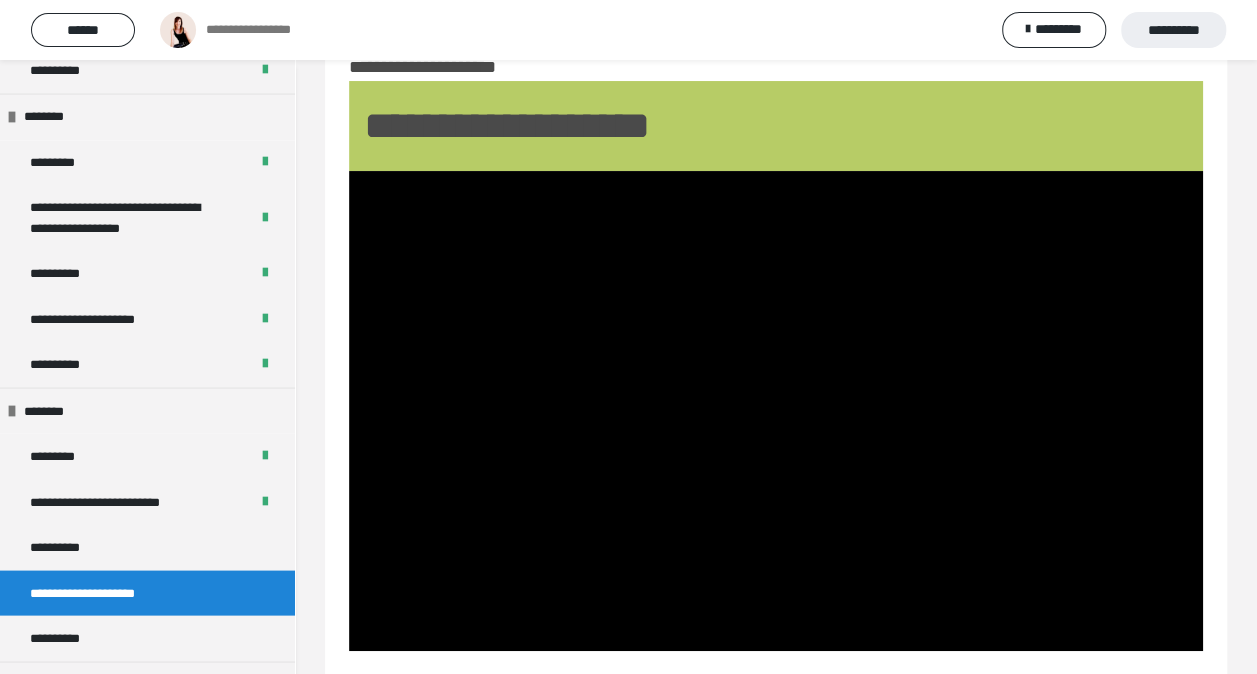click at bounding box center (776, 411) 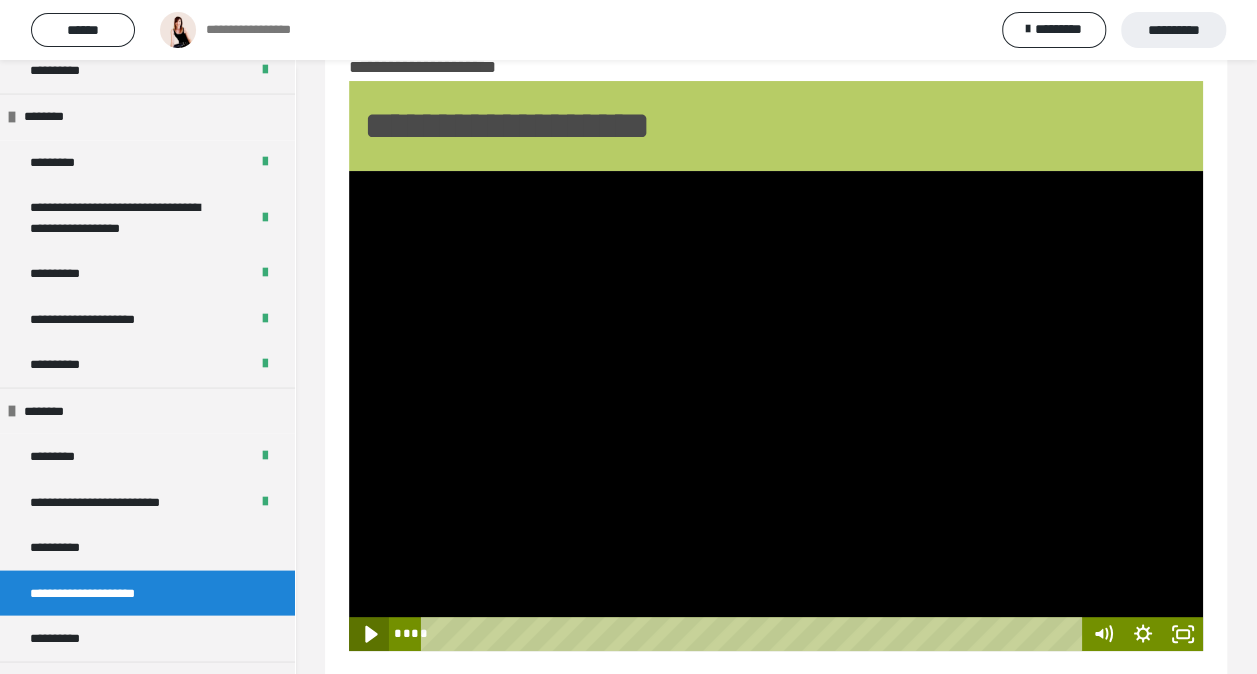 click 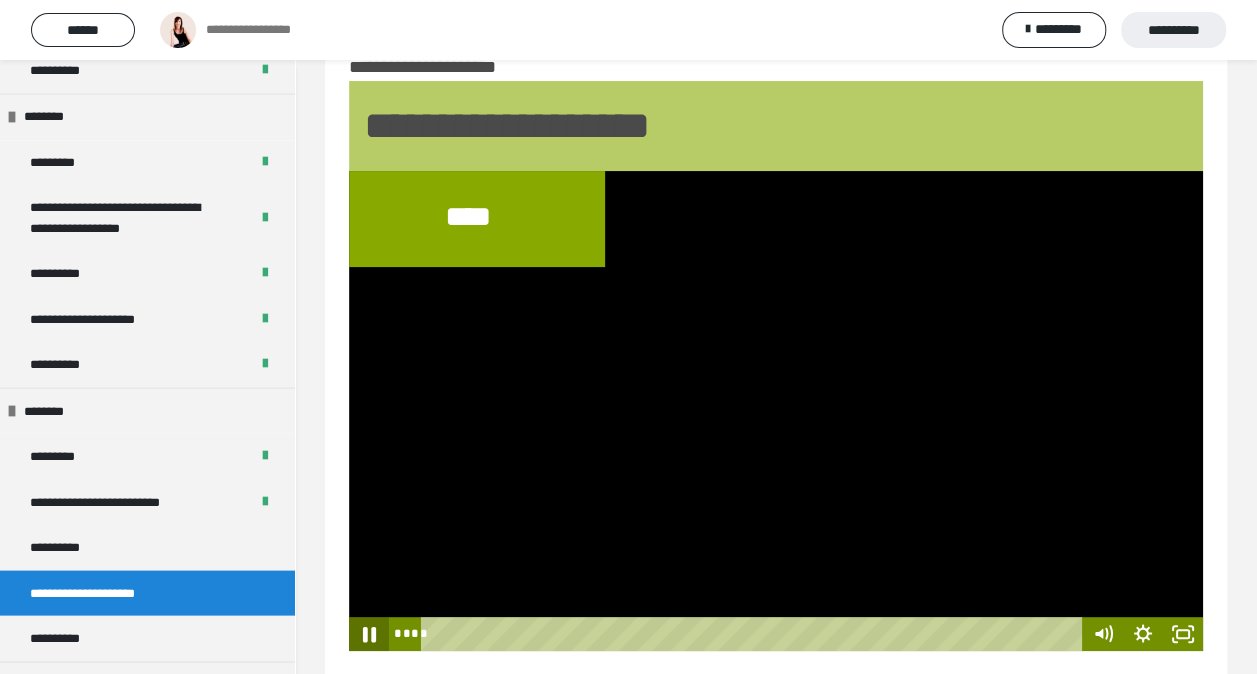 click 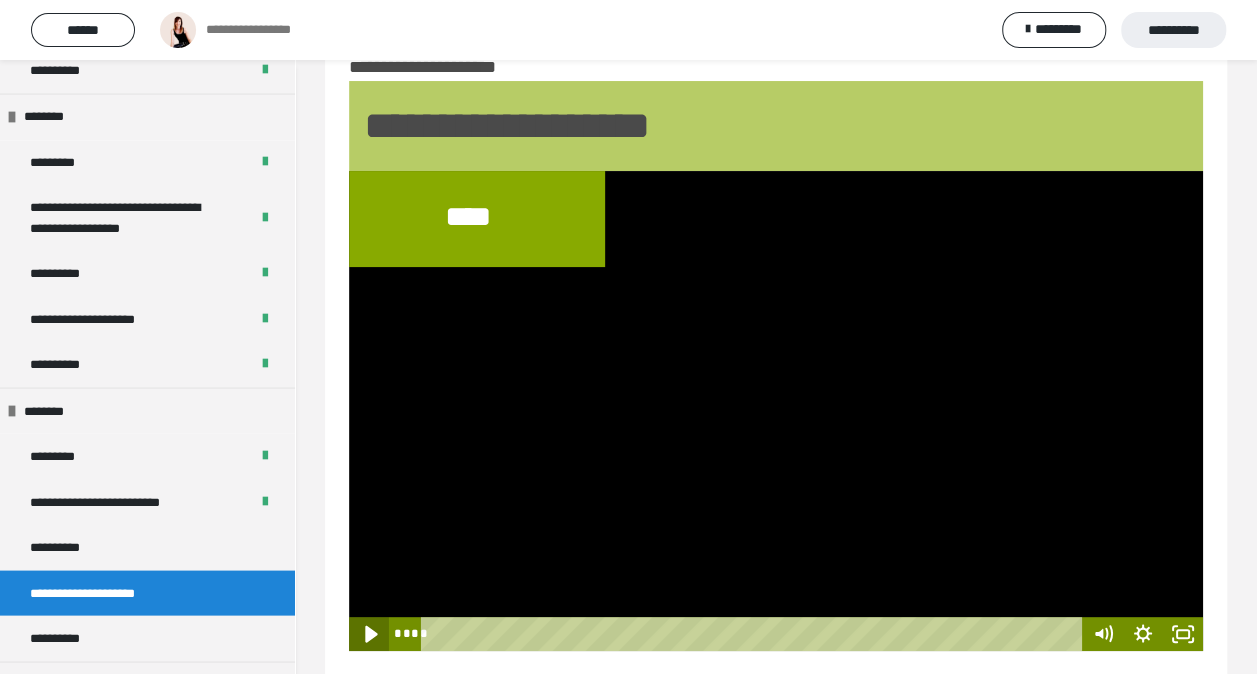 click 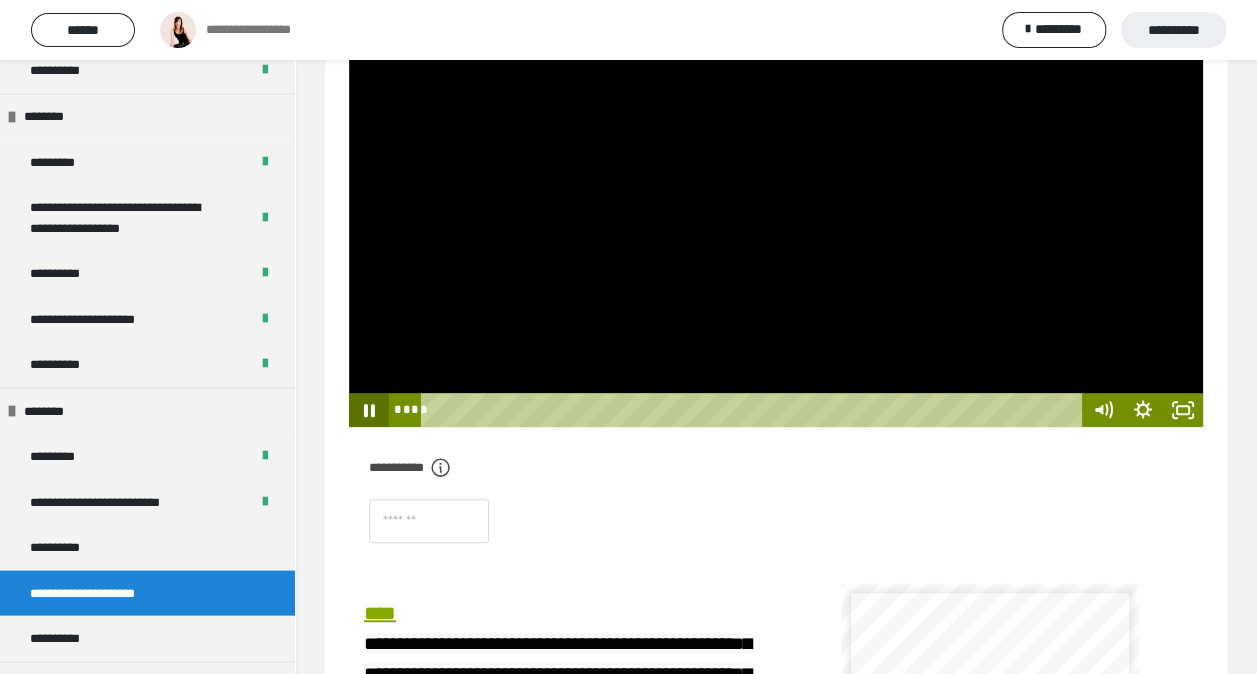 scroll, scrollTop: 292, scrollLeft: 0, axis: vertical 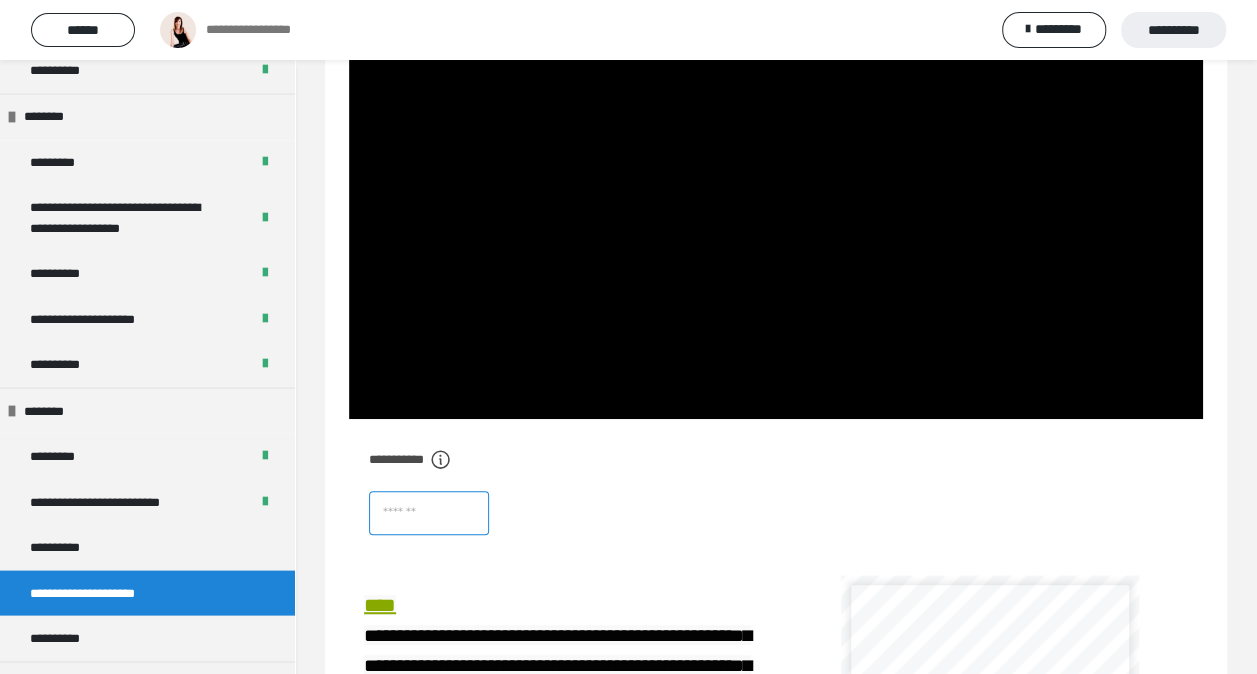 click at bounding box center (429, 513) 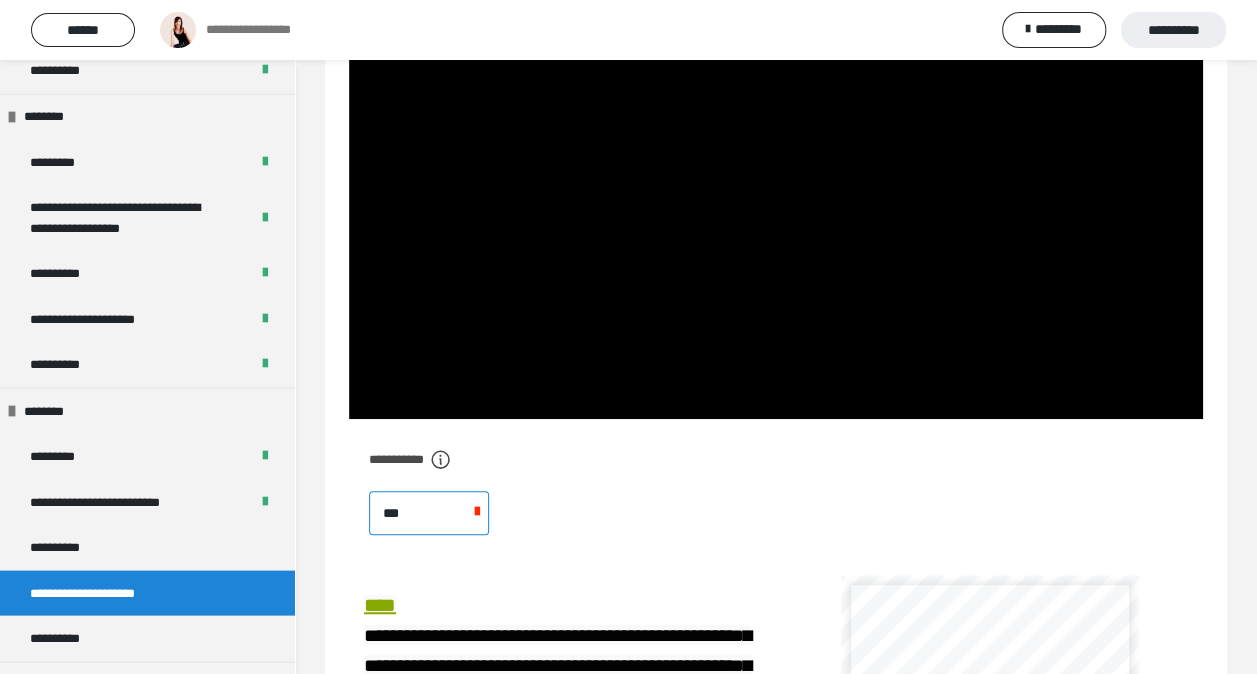 type on "****" 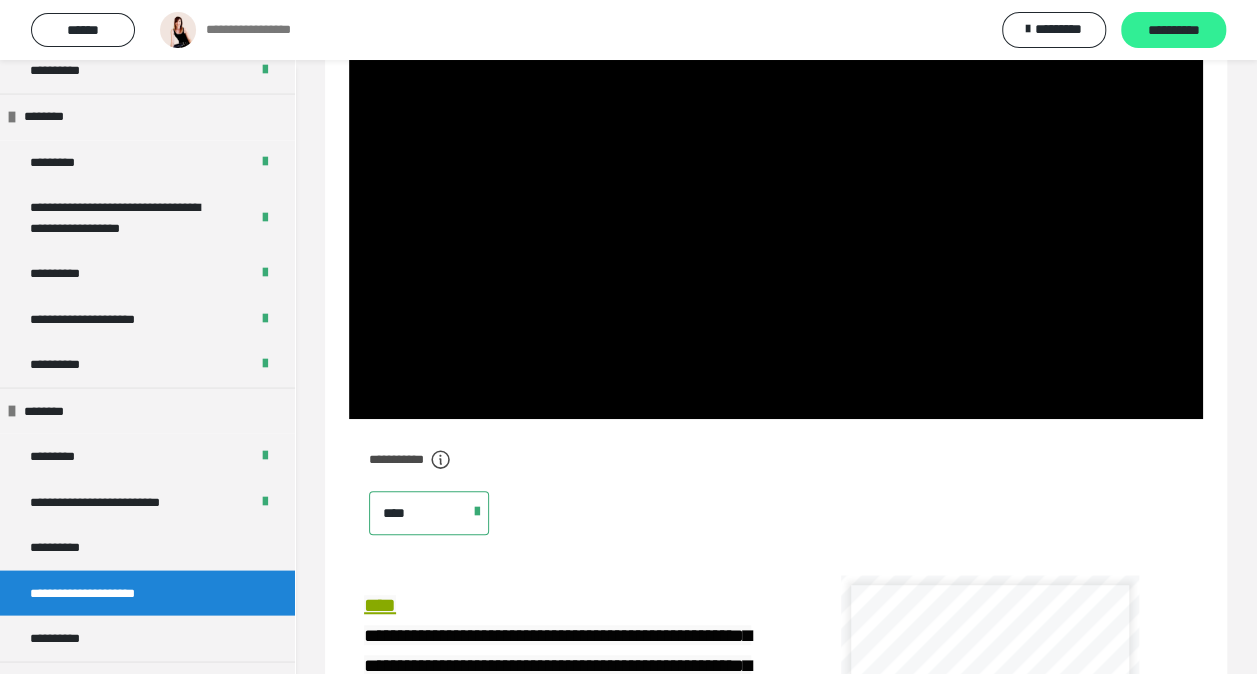 click on "**********" at bounding box center (1173, 31) 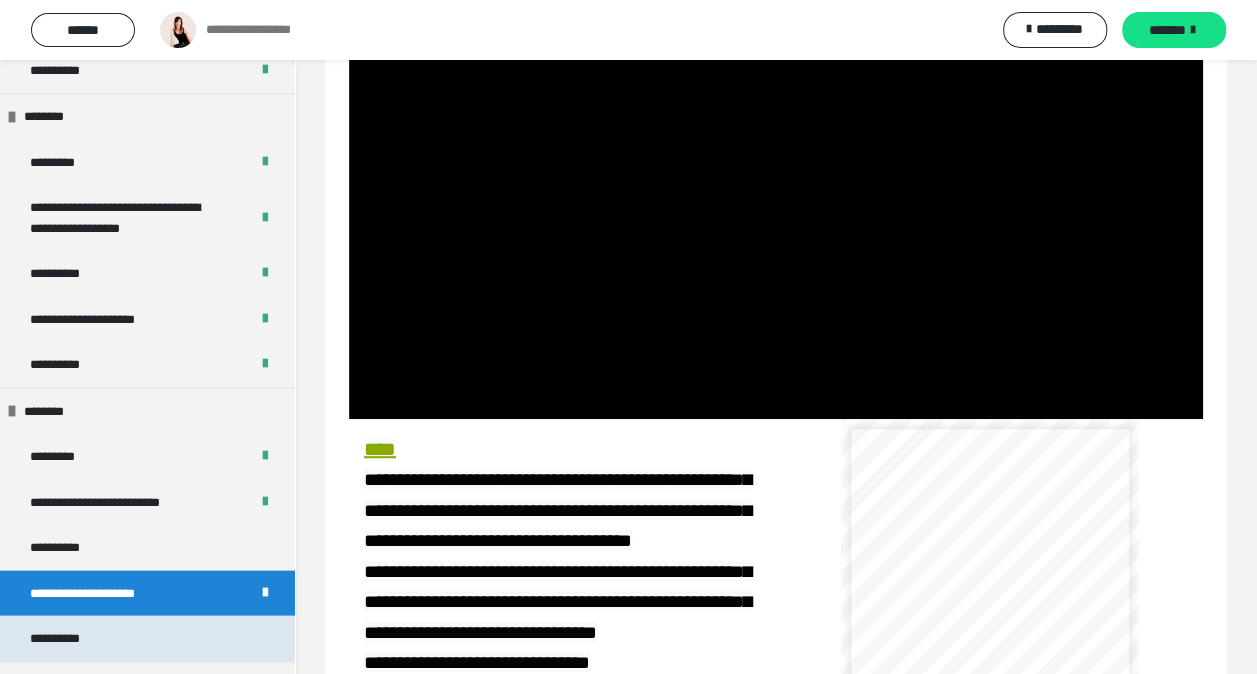 click on "**********" at bounding box center (147, 638) 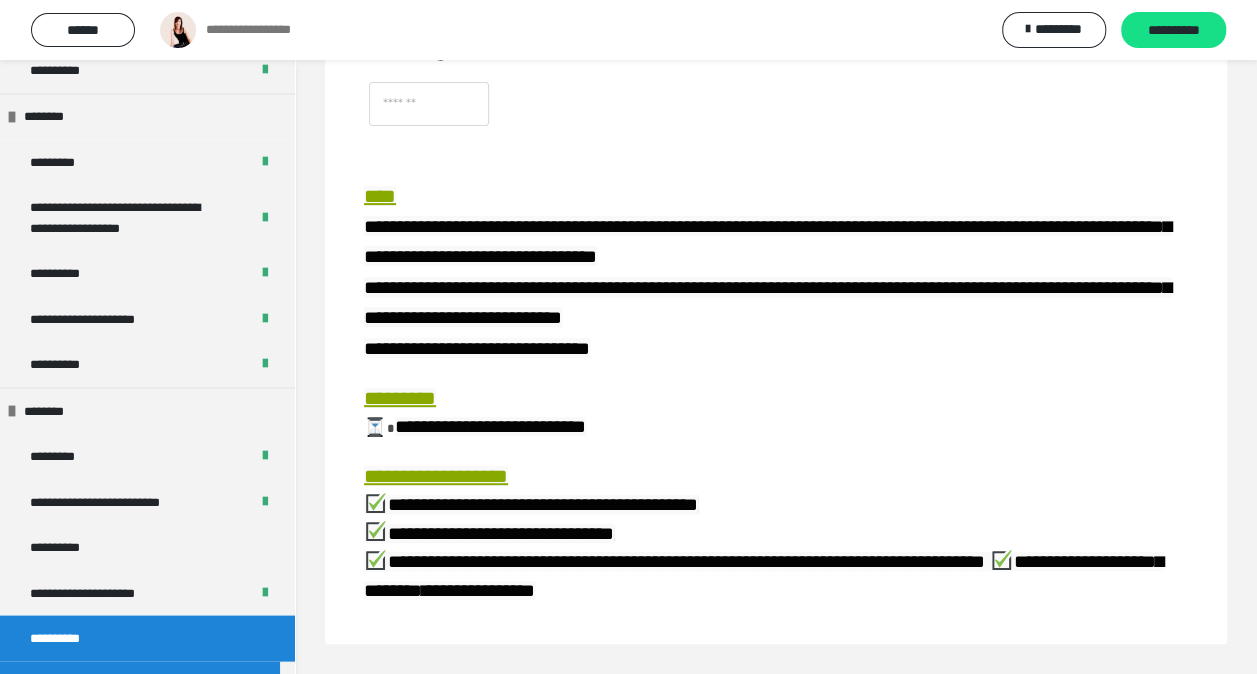 scroll, scrollTop: 237, scrollLeft: 0, axis: vertical 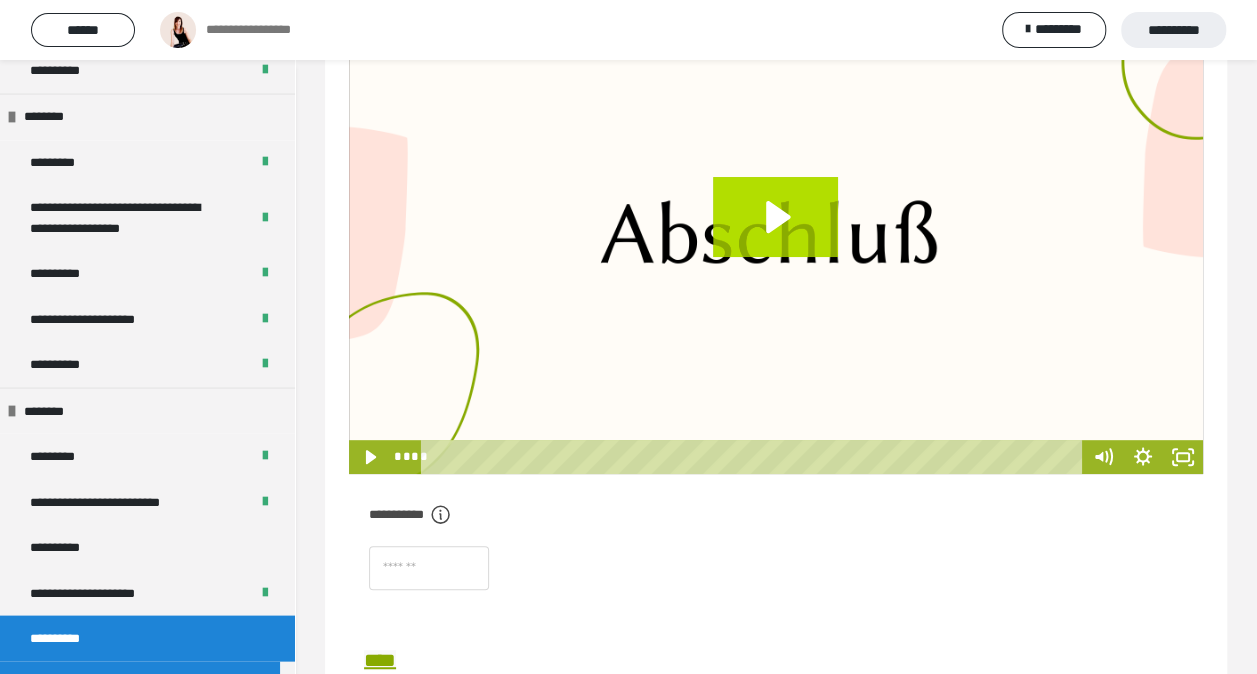 click 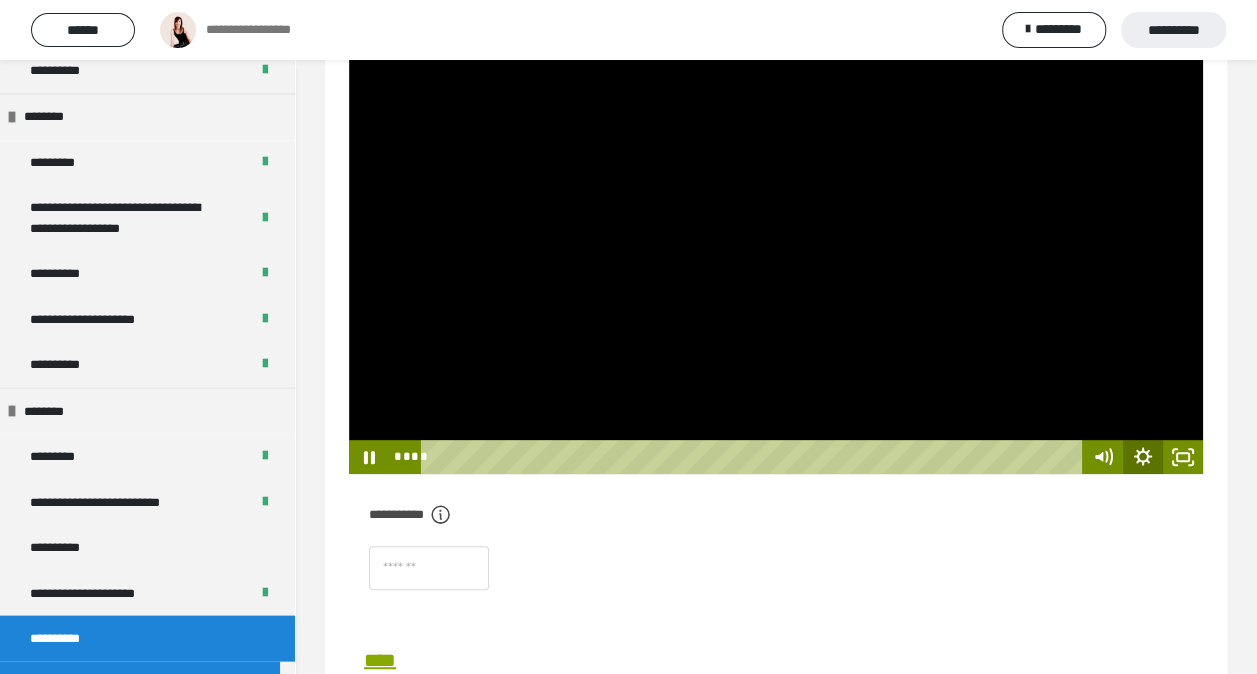 click 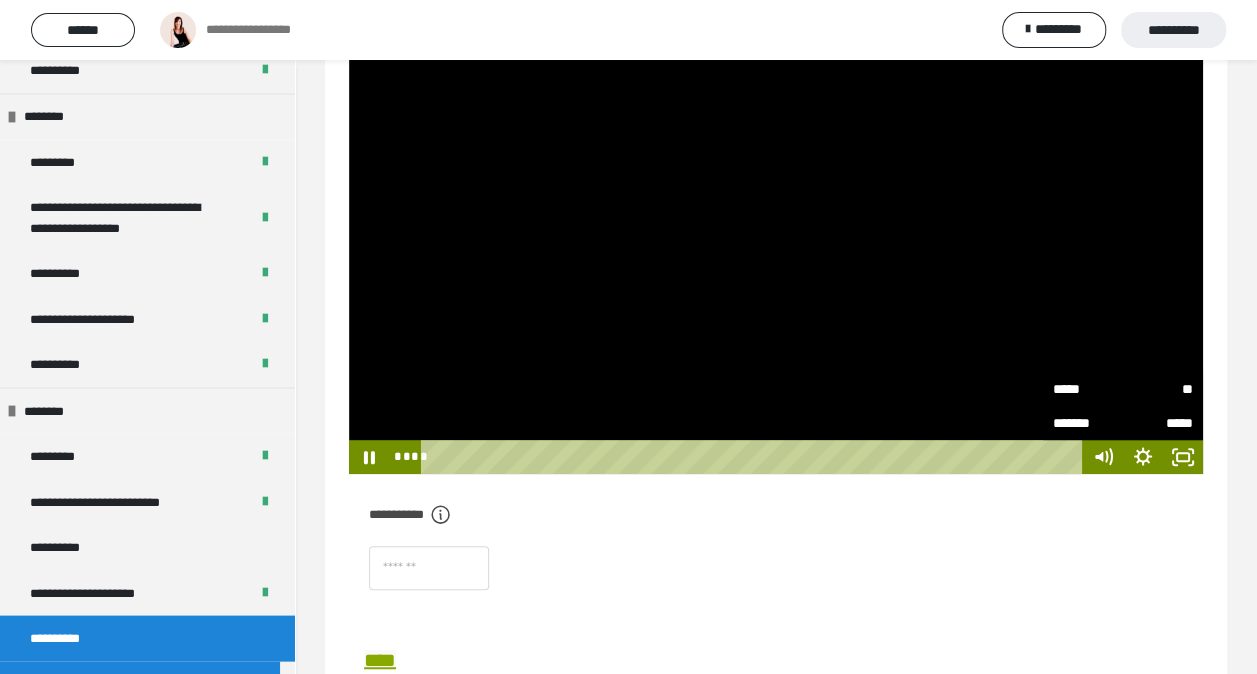 click on "**" at bounding box center [1158, 387] 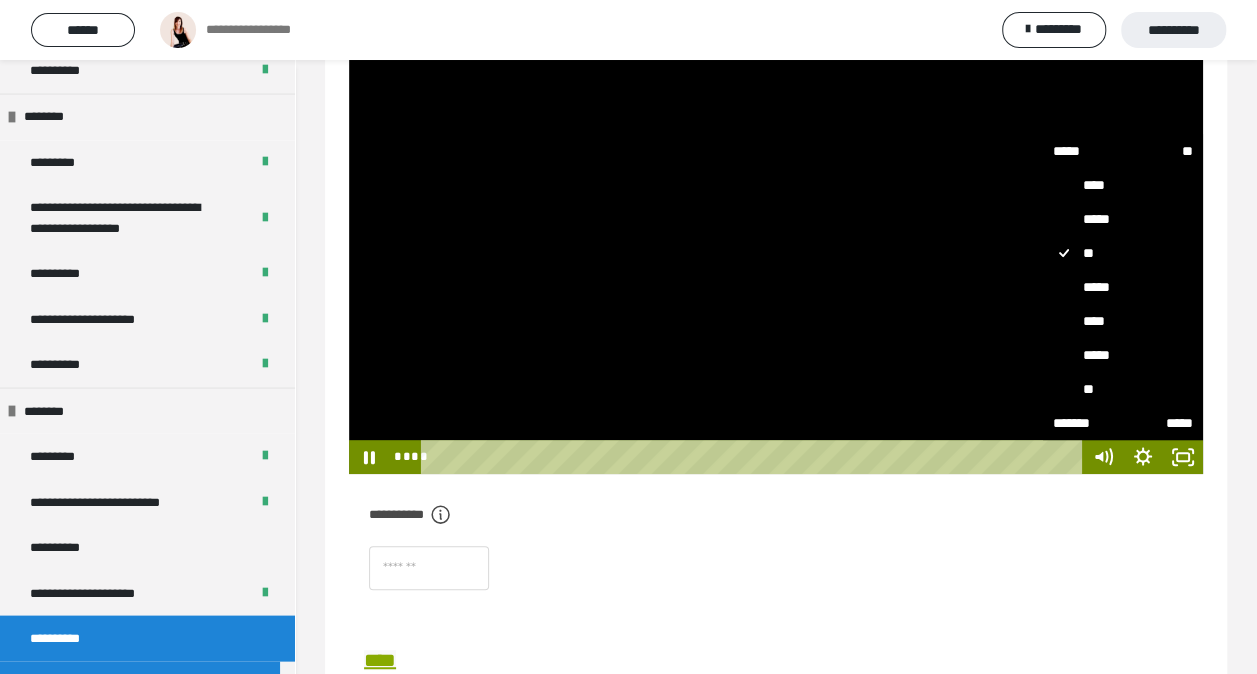 click on "**" at bounding box center [1123, 389] 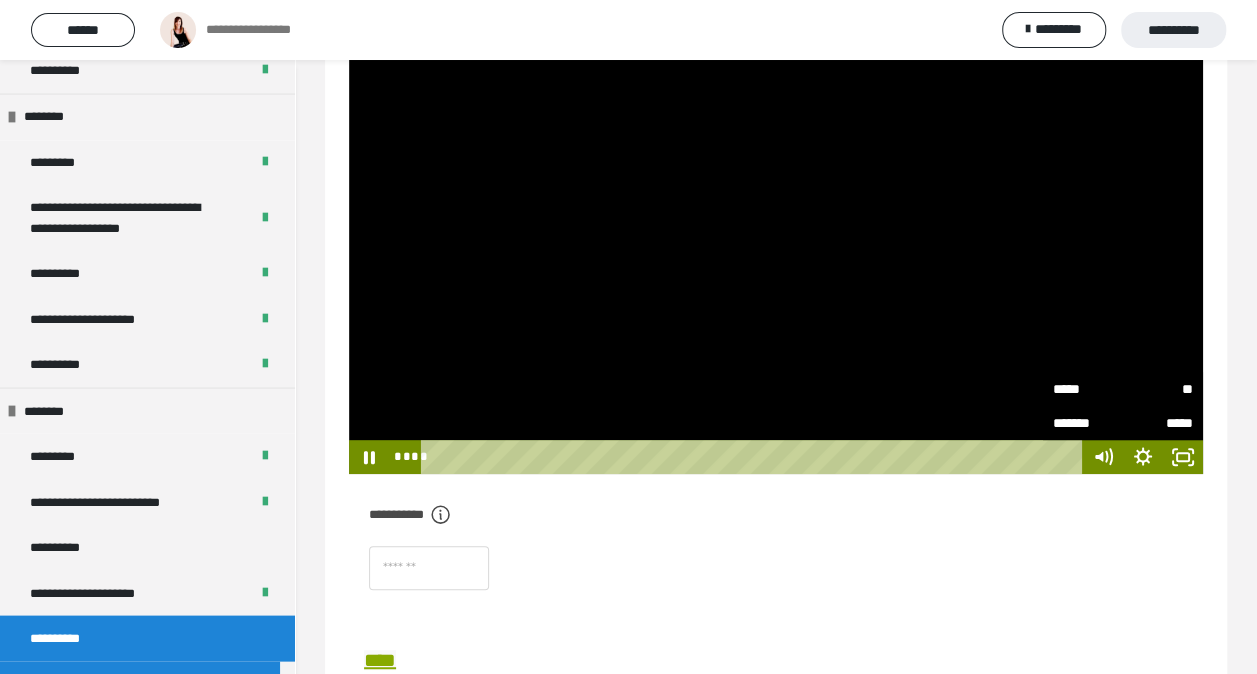 type 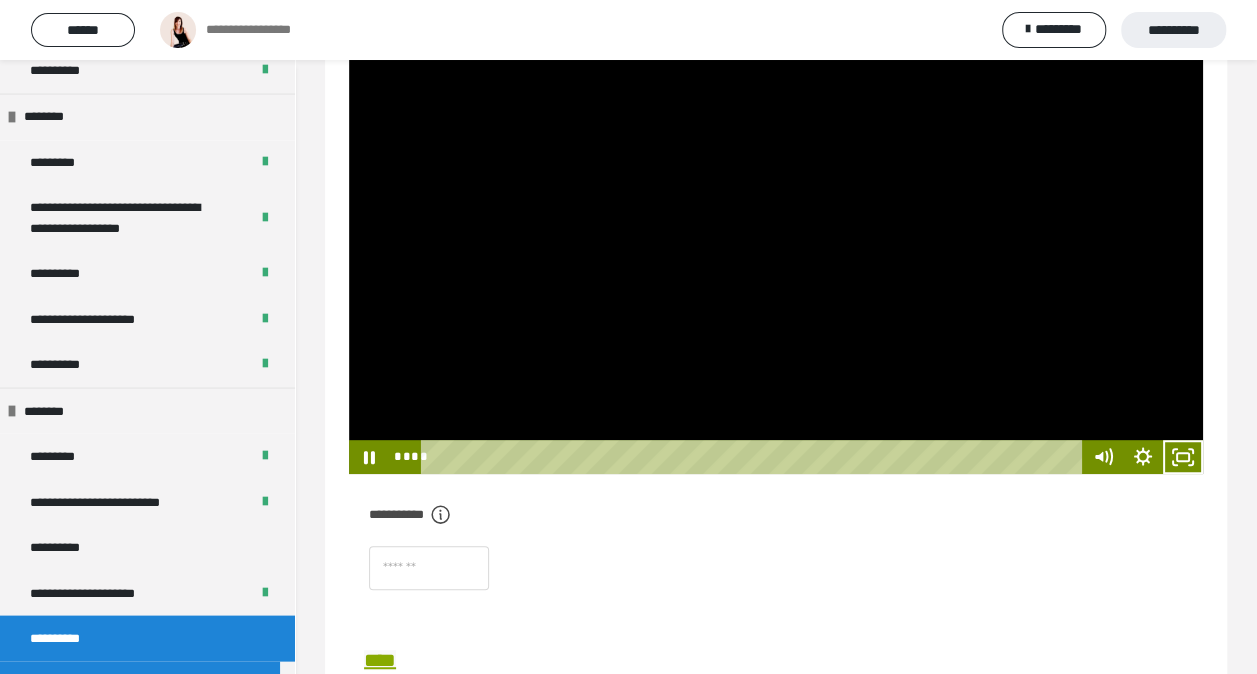 type 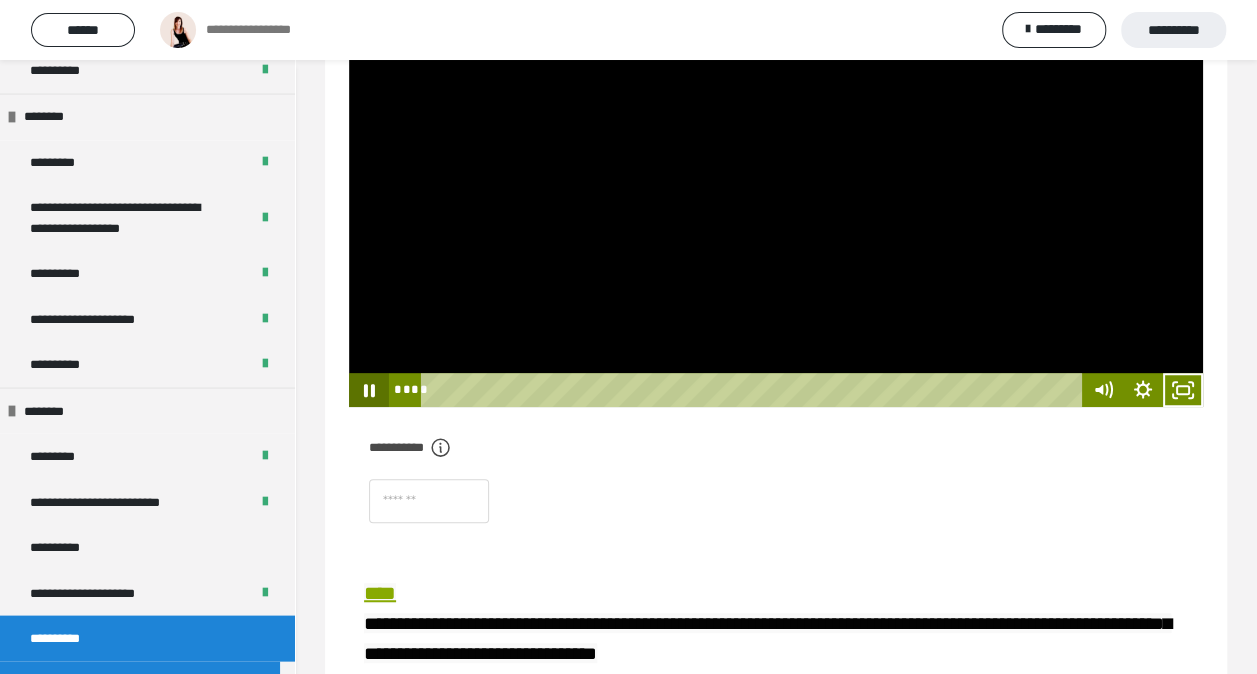scroll, scrollTop: 310, scrollLeft: 0, axis: vertical 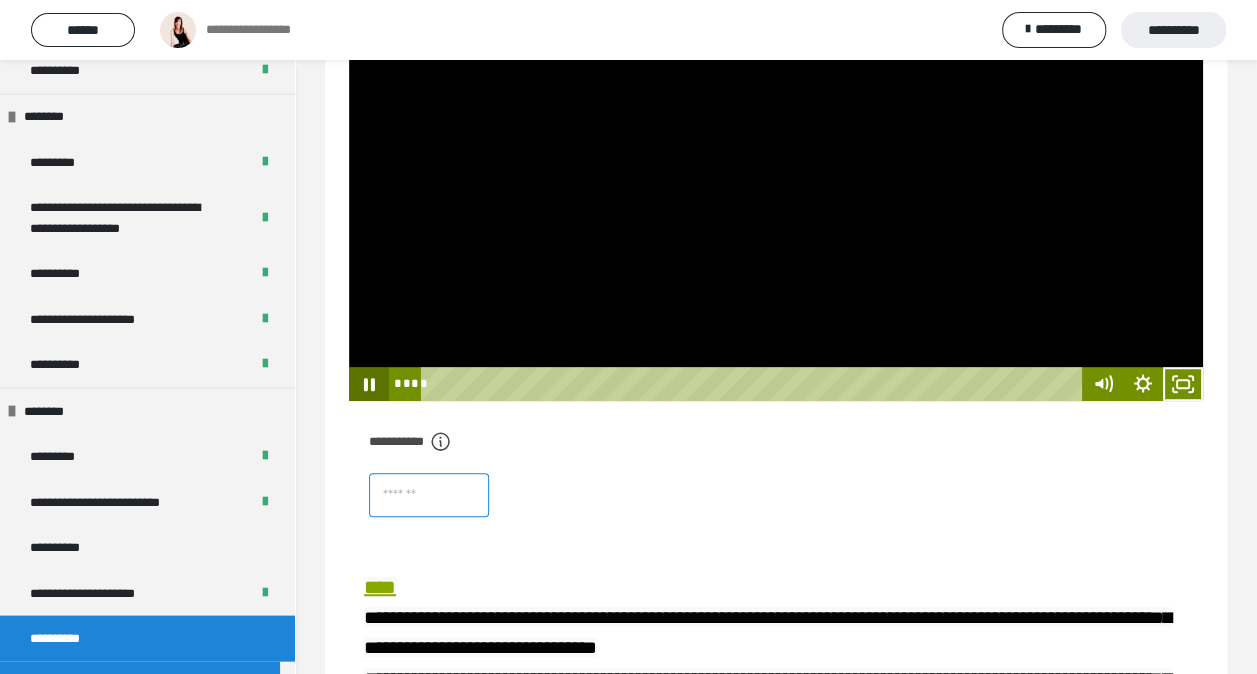 click at bounding box center (429, 495) 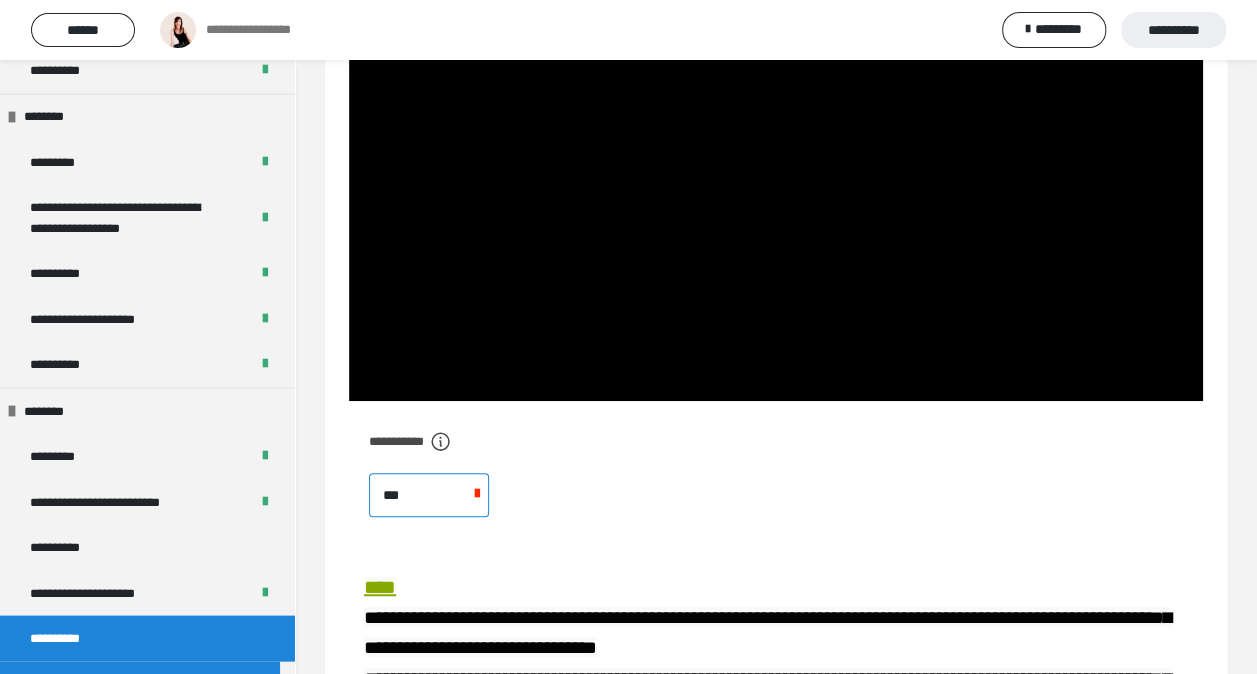 type on "****" 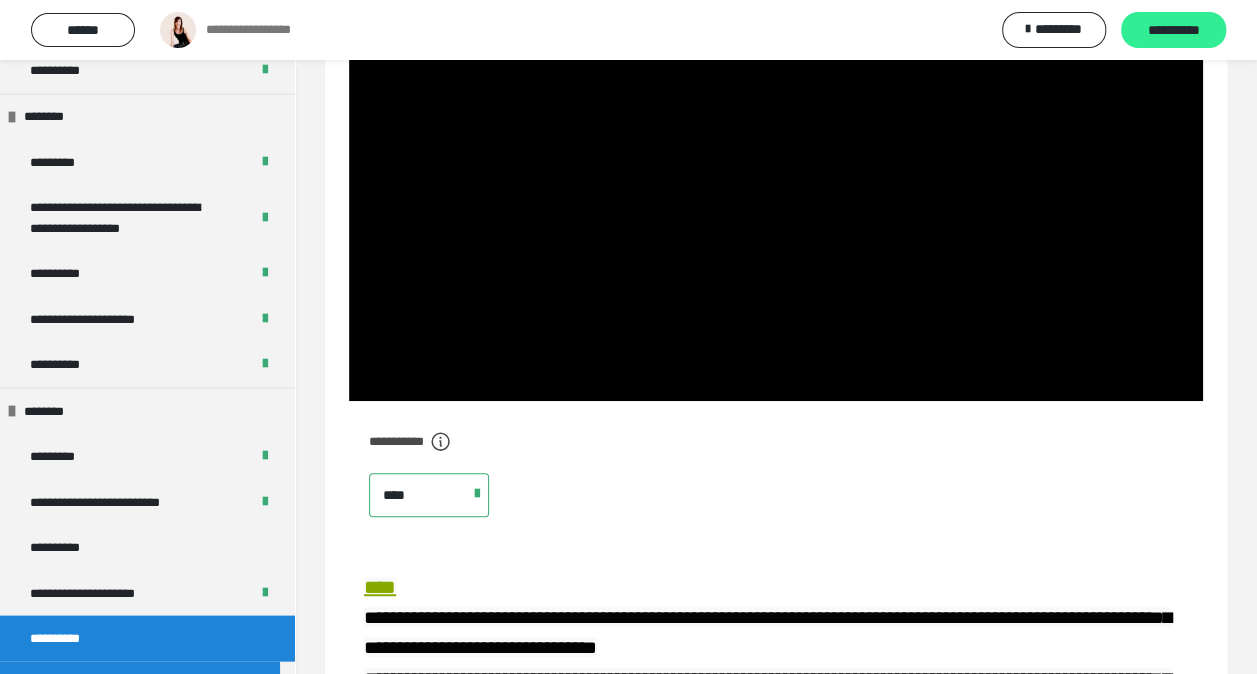 click on "**********" at bounding box center [1173, 31] 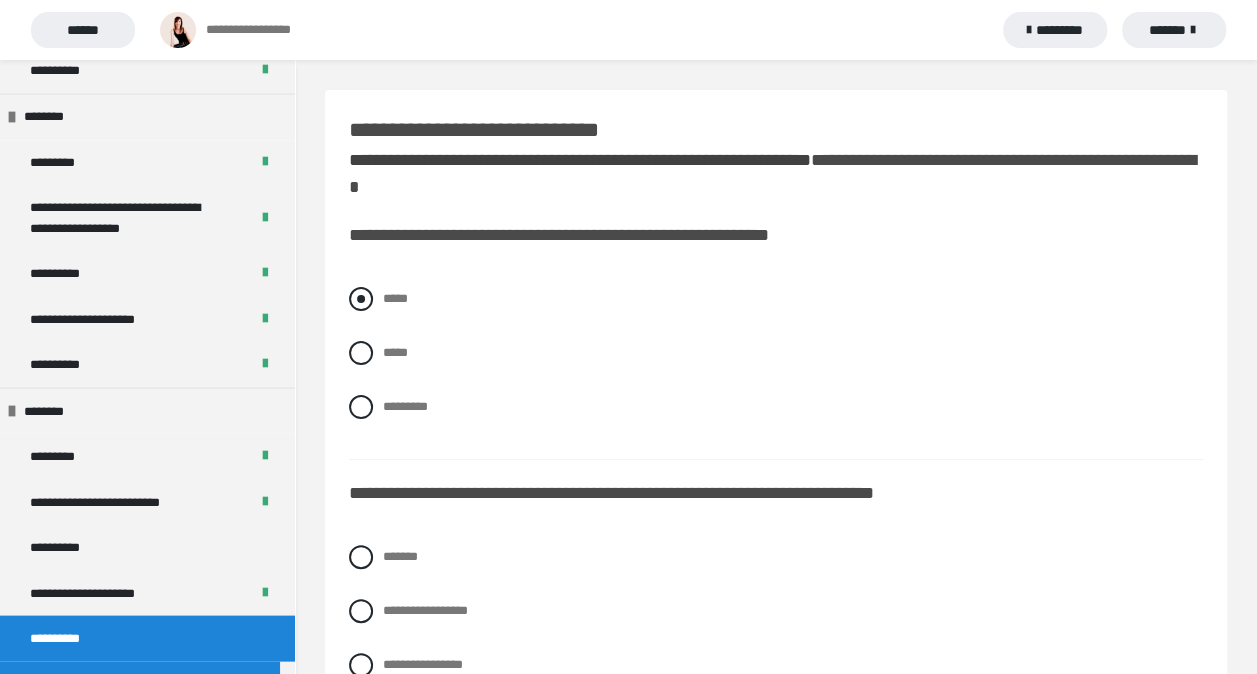 click at bounding box center (361, 299) 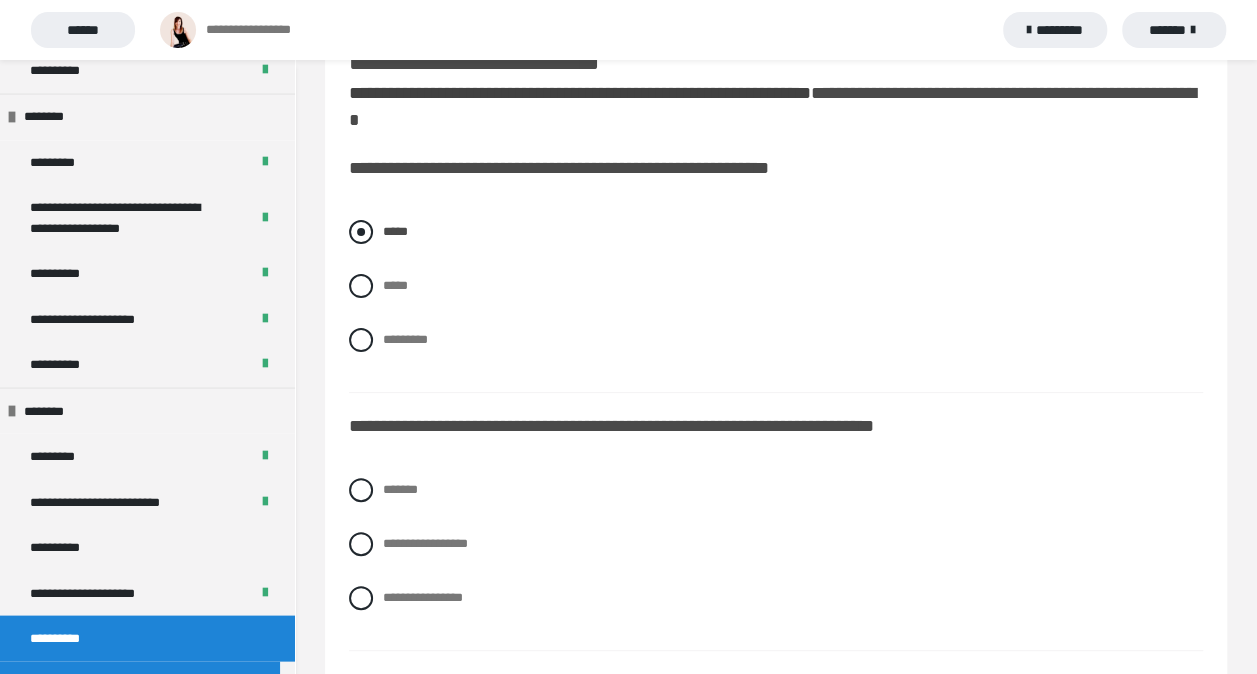 scroll, scrollTop: 160, scrollLeft: 0, axis: vertical 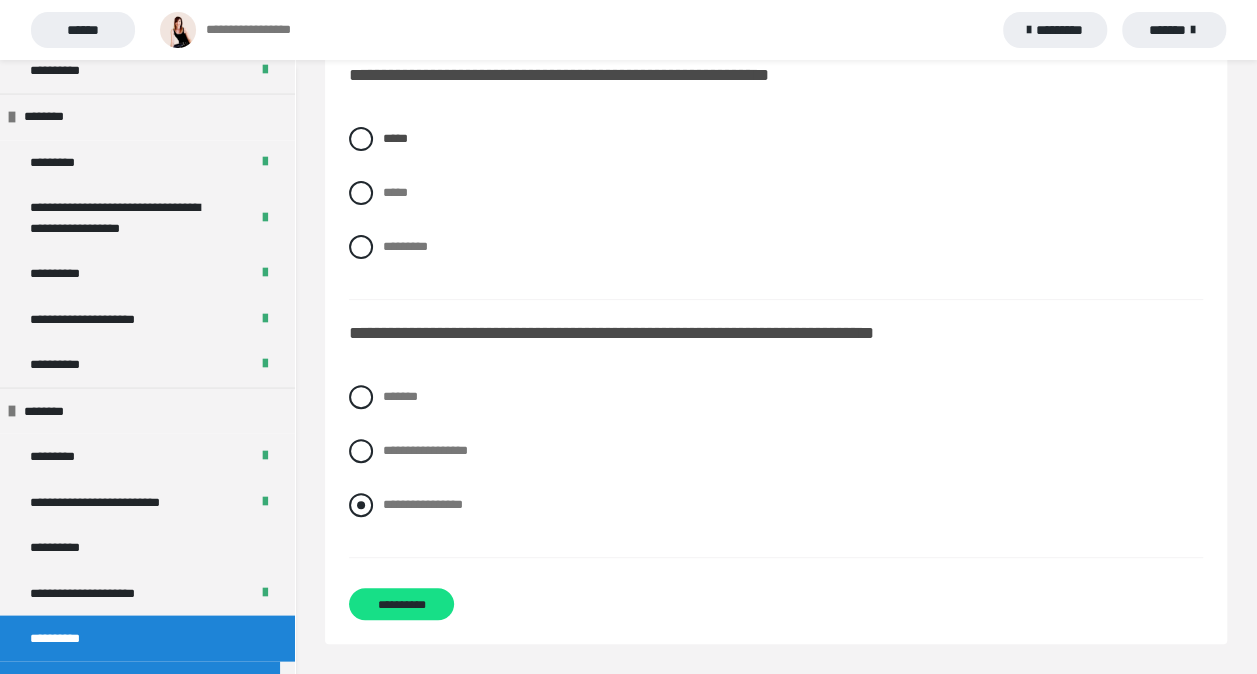 click at bounding box center (361, 505) 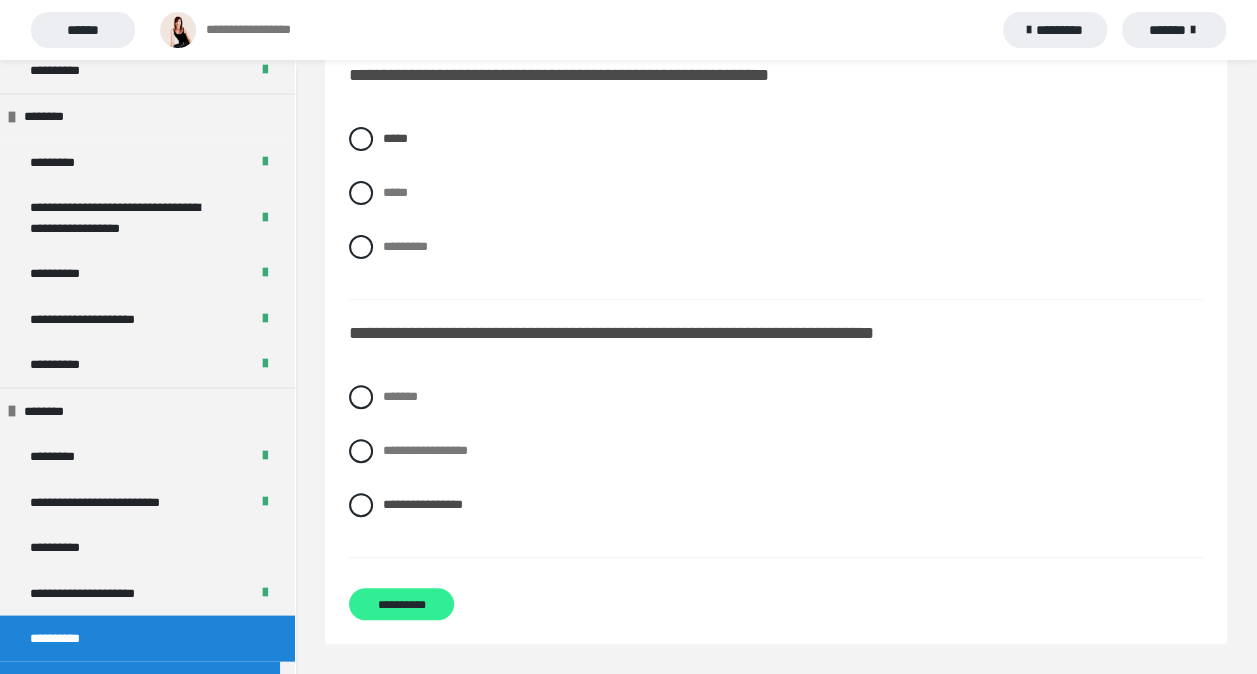 click on "**********" at bounding box center (401, 604) 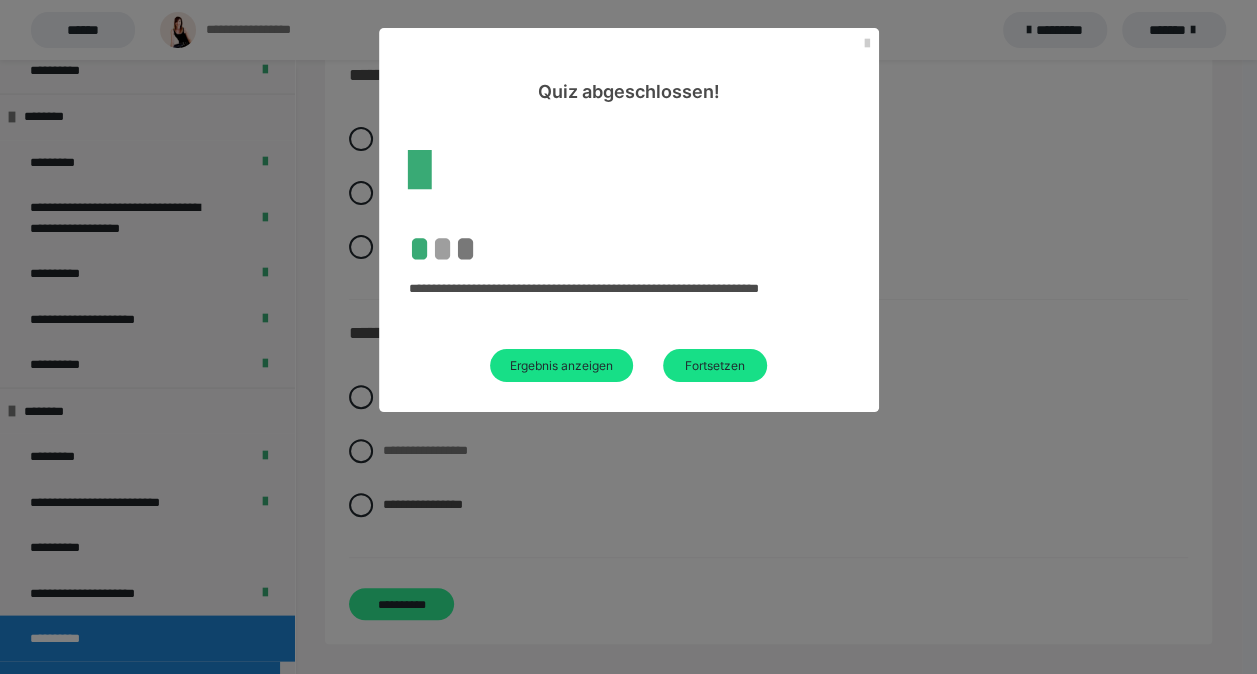 scroll, scrollTop: 160, scrollLeft: 0, axis: vertical 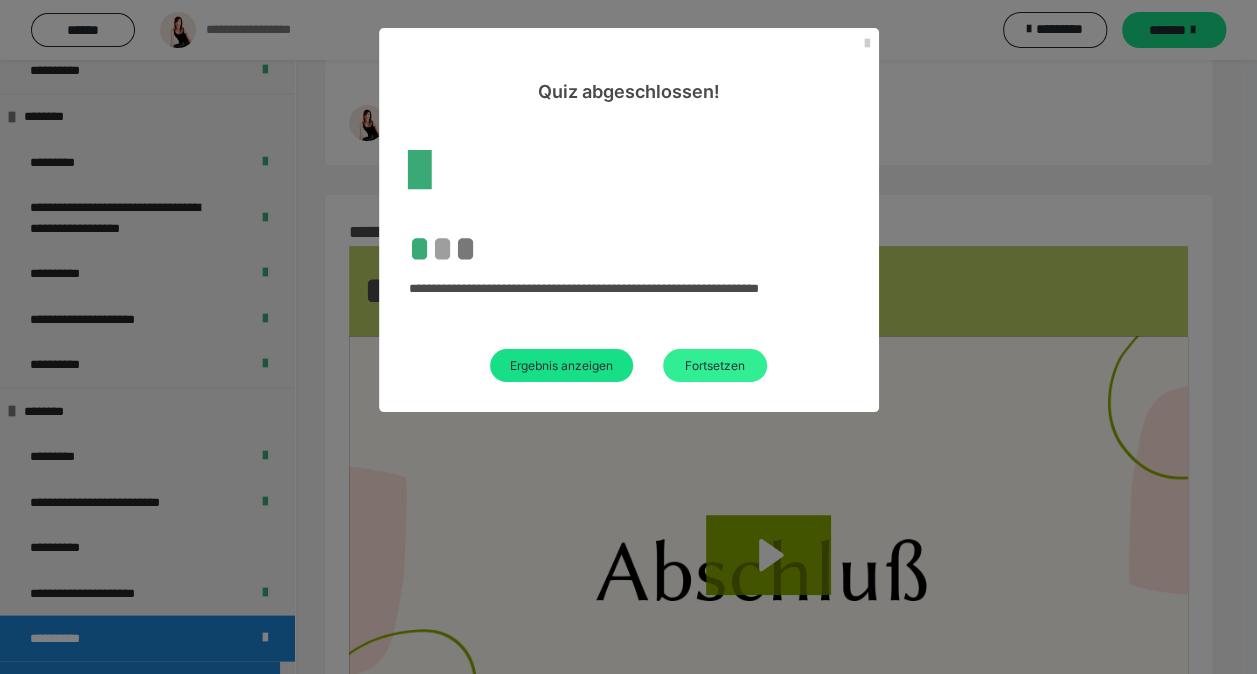 click on "Fortsetzen" at bounding box center [715, 365] 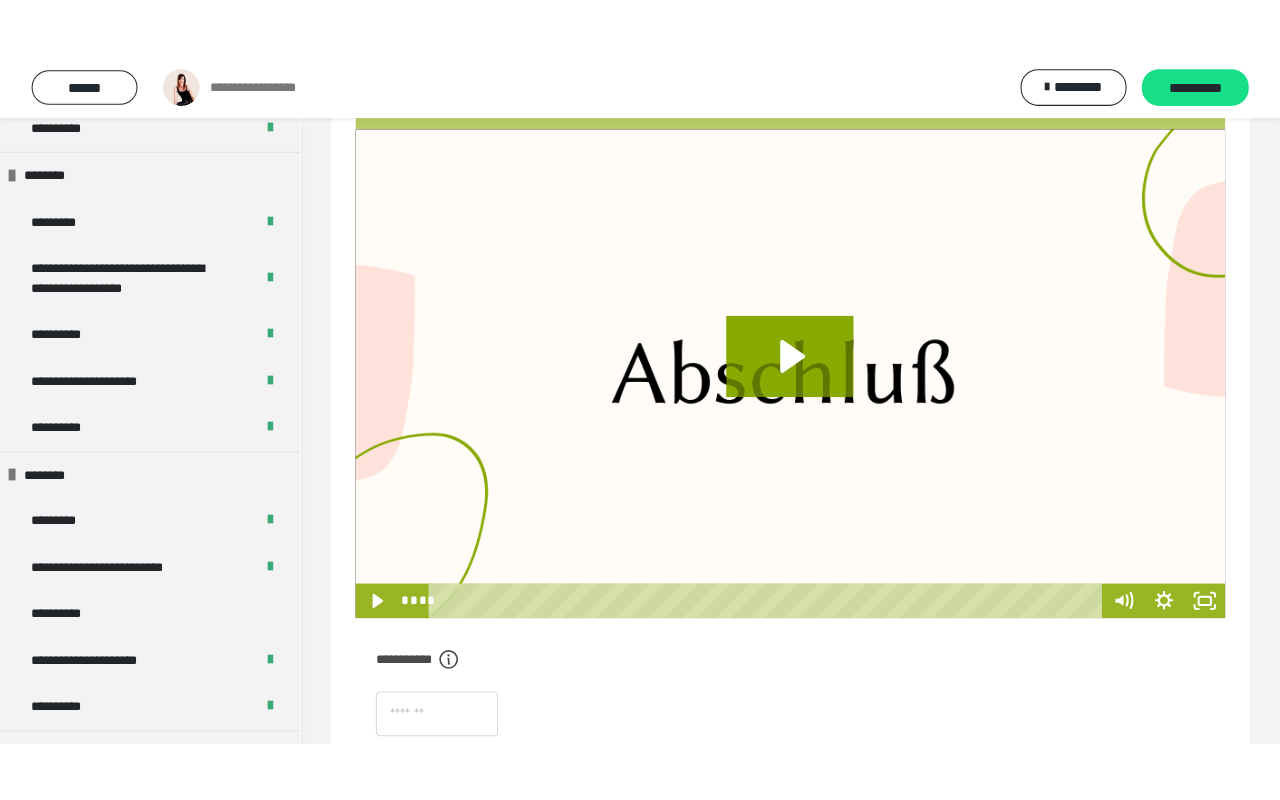 scroll, scrollTop: 0, scrollLeft: 0, axis: both 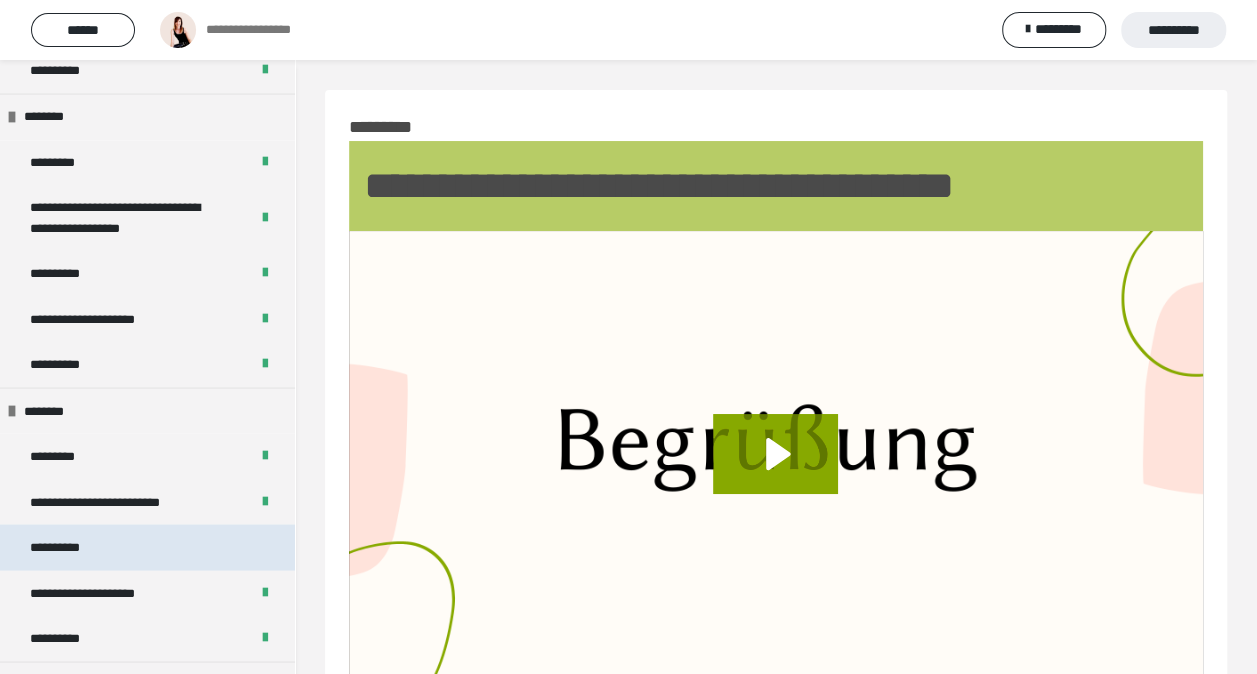 click on "**********" at bounding box center (66, 547) 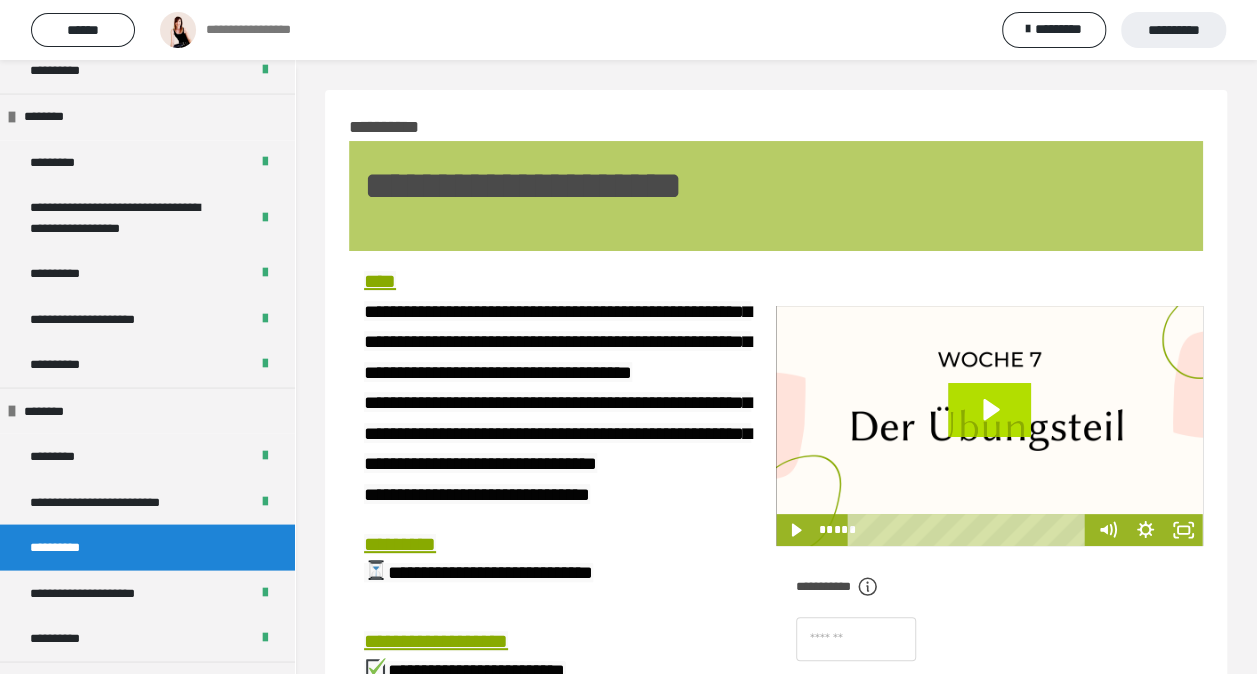 click 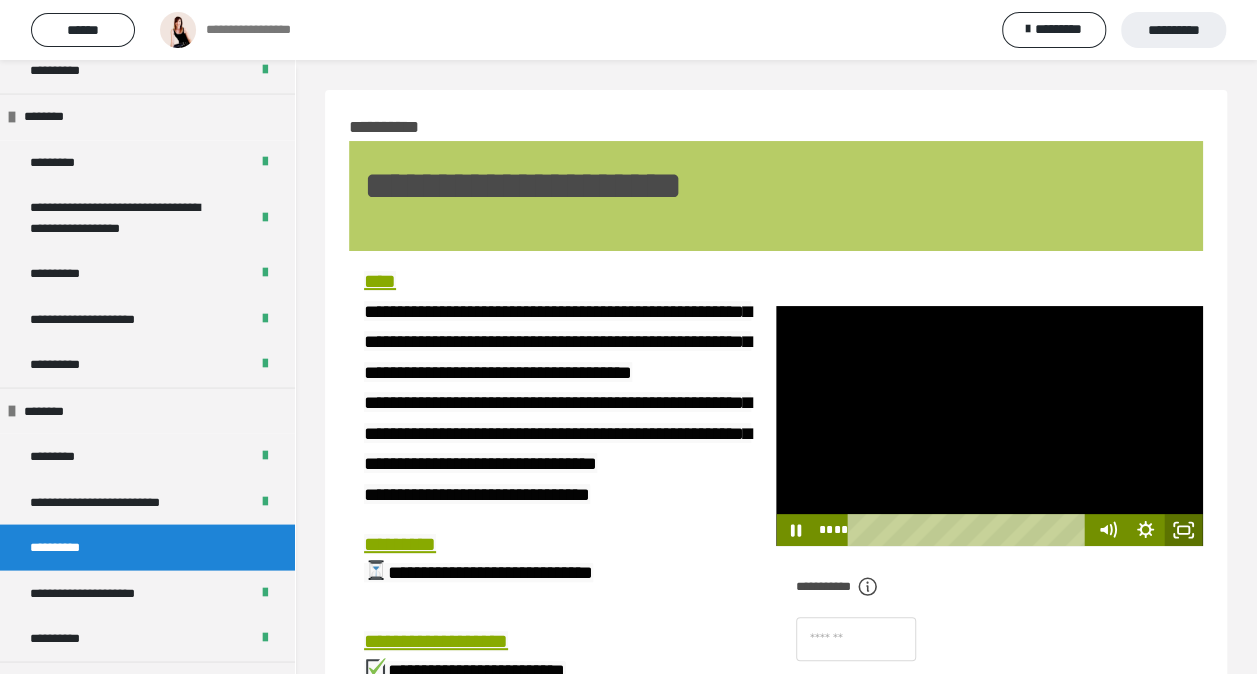 click 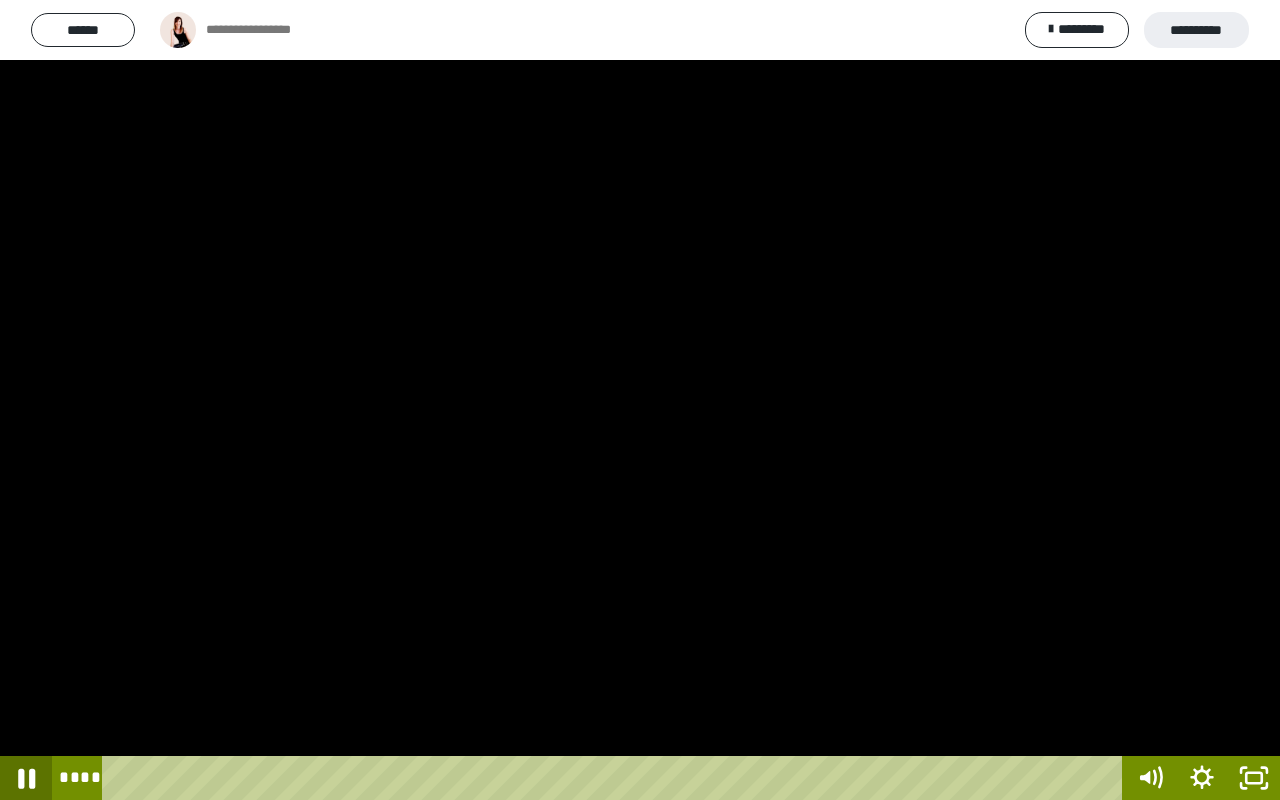 click 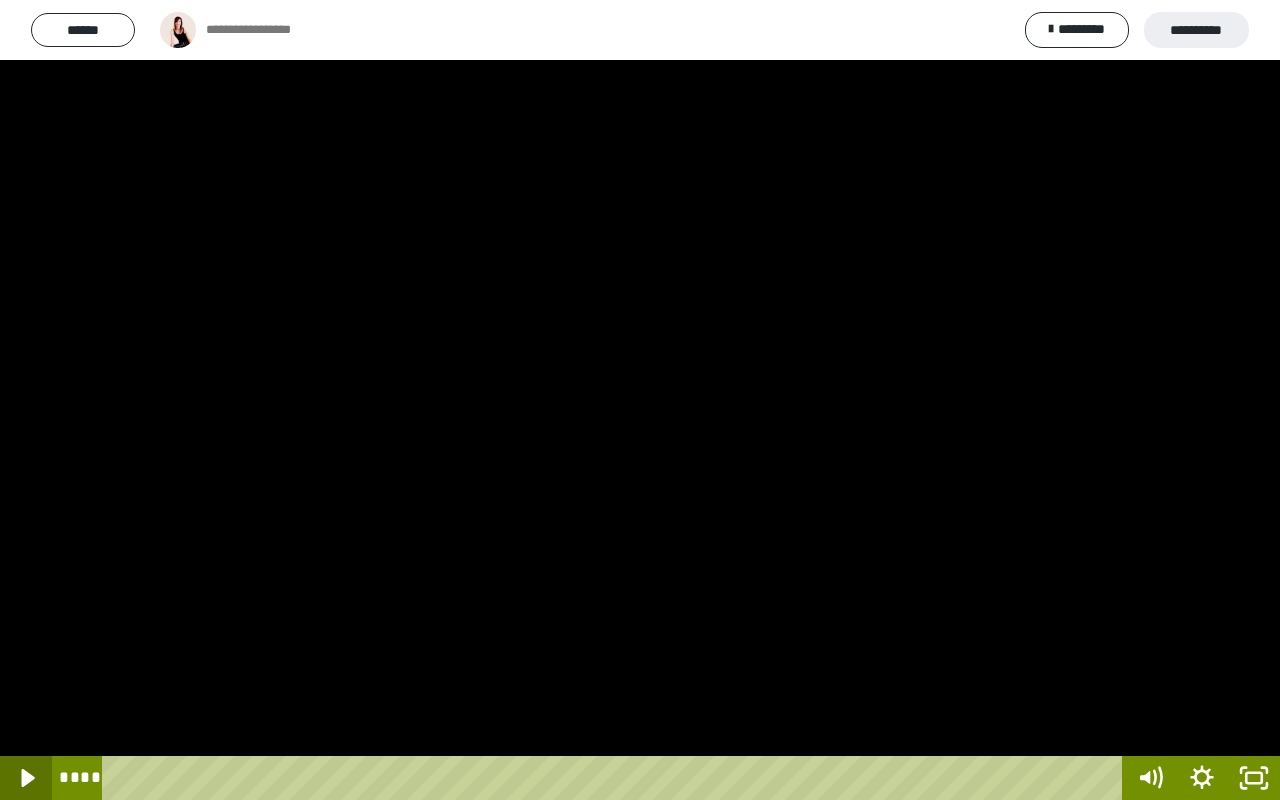type 